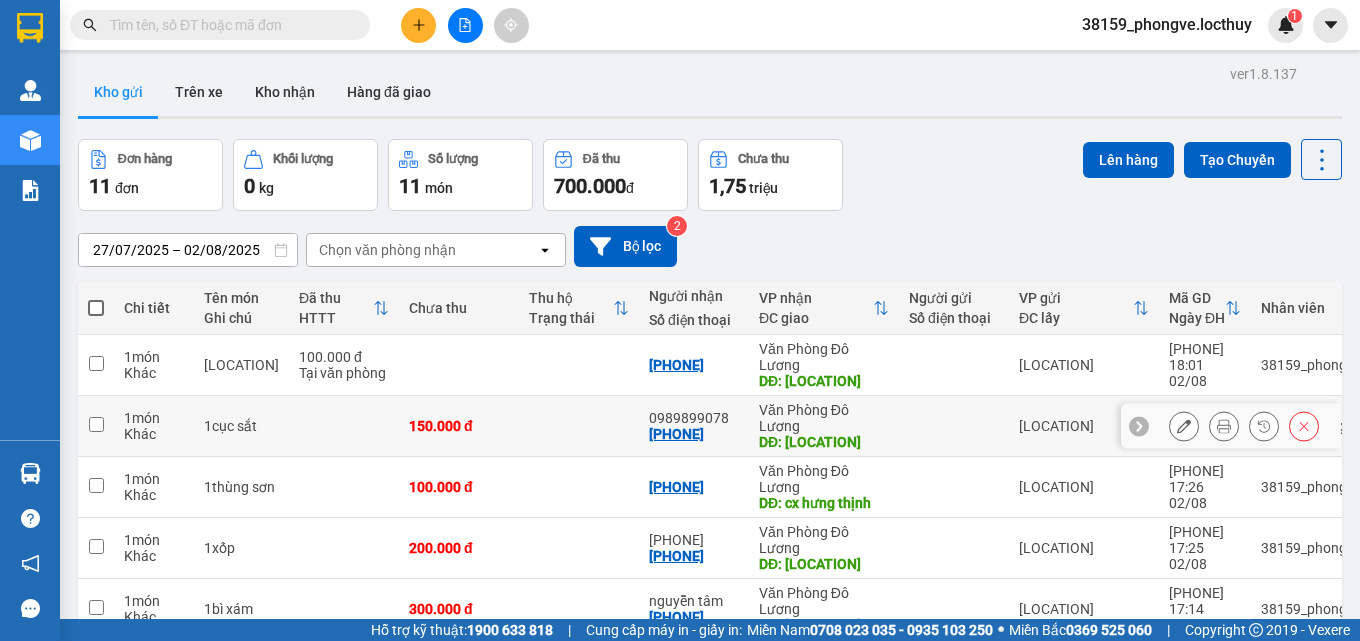 scroll, scrollTop: 0, scrollLeft: 0, axis: both 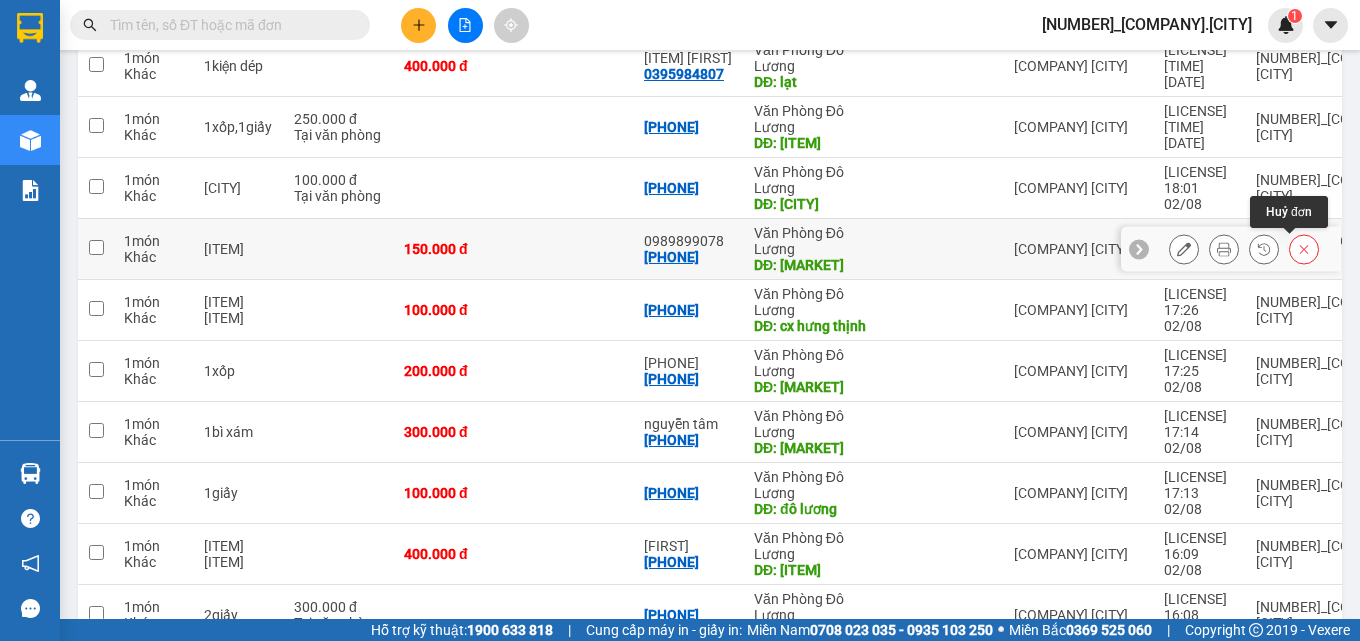 click 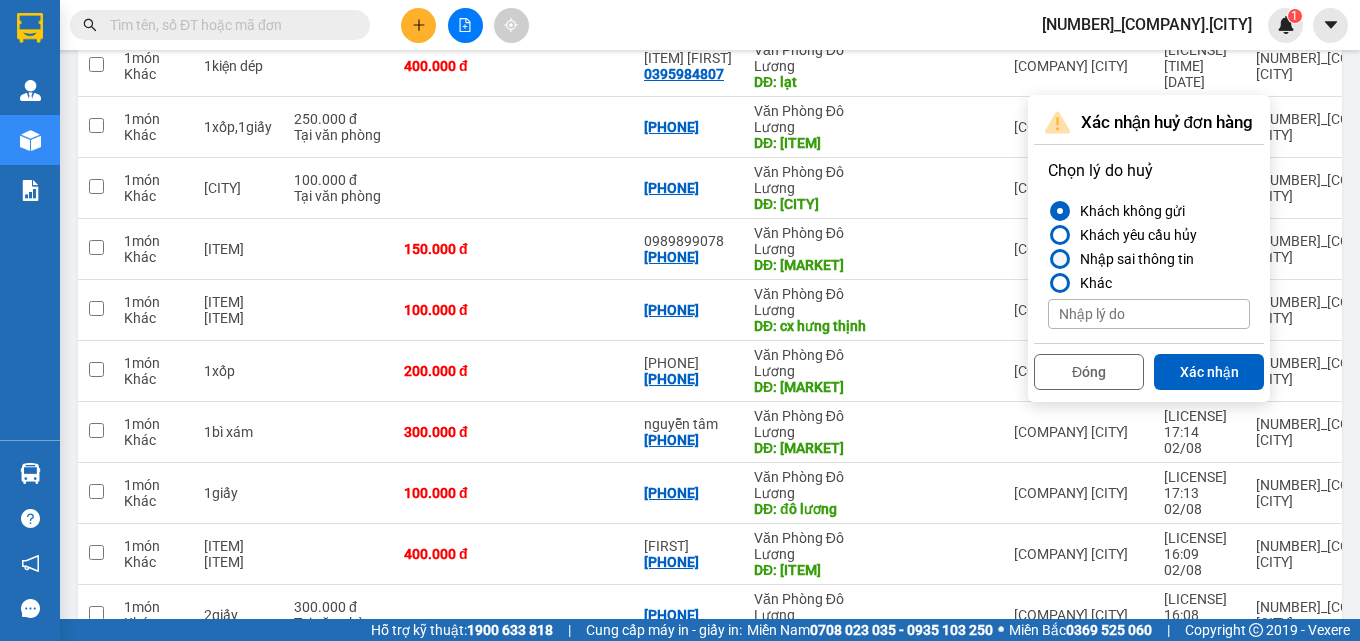click at bounding box center (1060, 259) 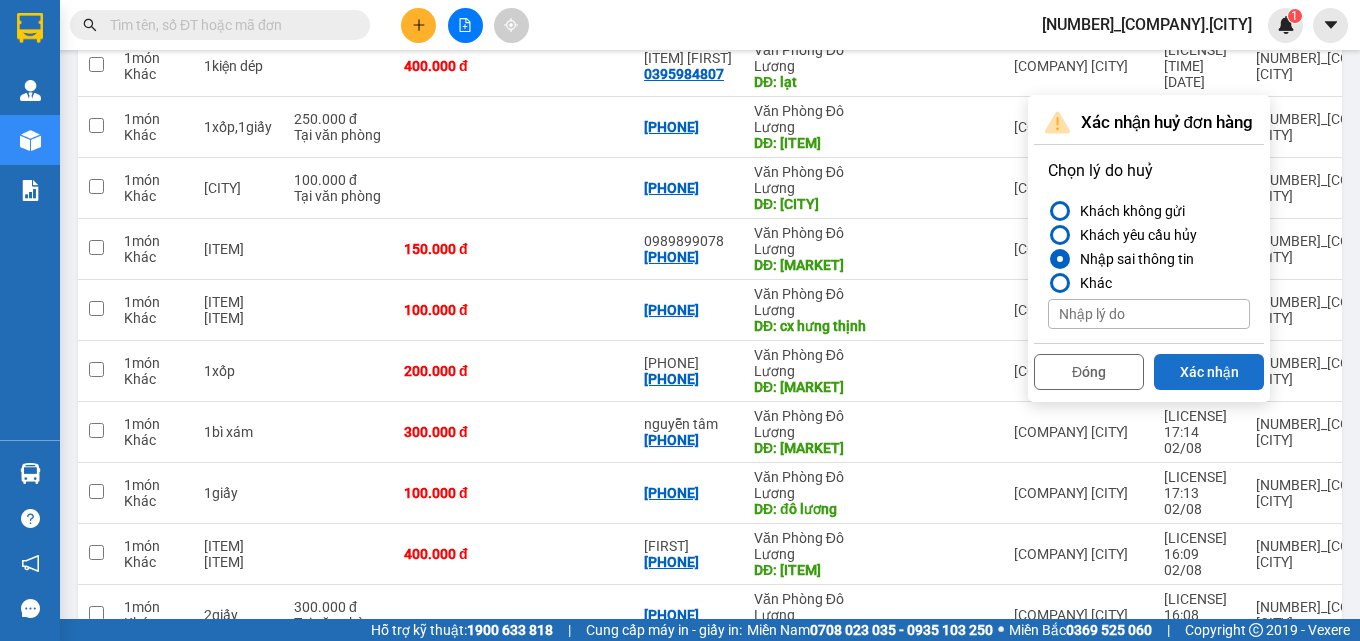 click on "Xác nhận" at bounding box center (1209, 372) 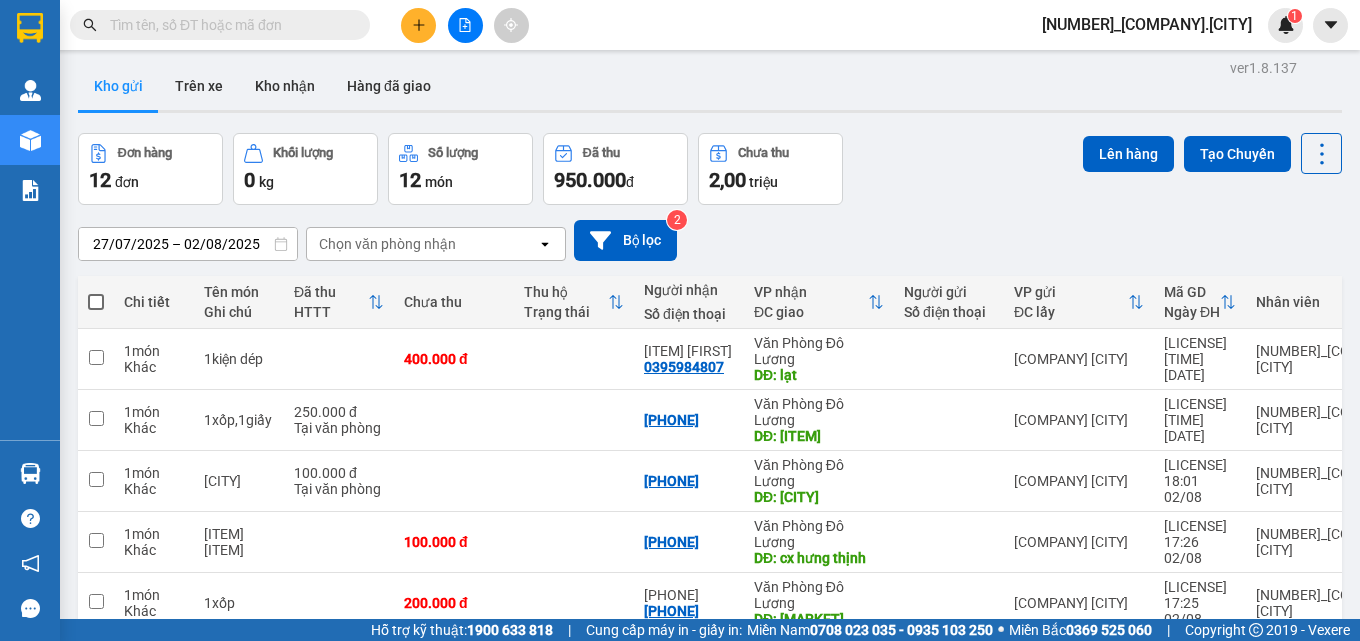 scroll, scrollTop: 0, scrollLeft: 0, axis: both 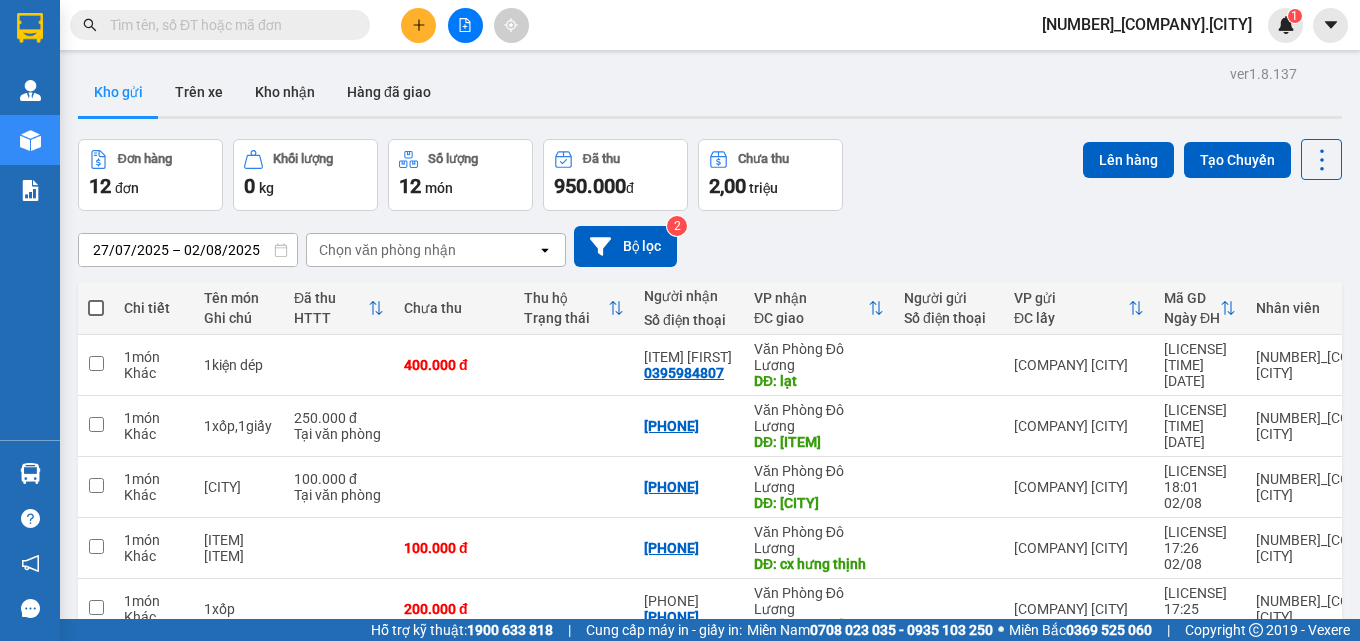 click at bounding box center (96, 308) 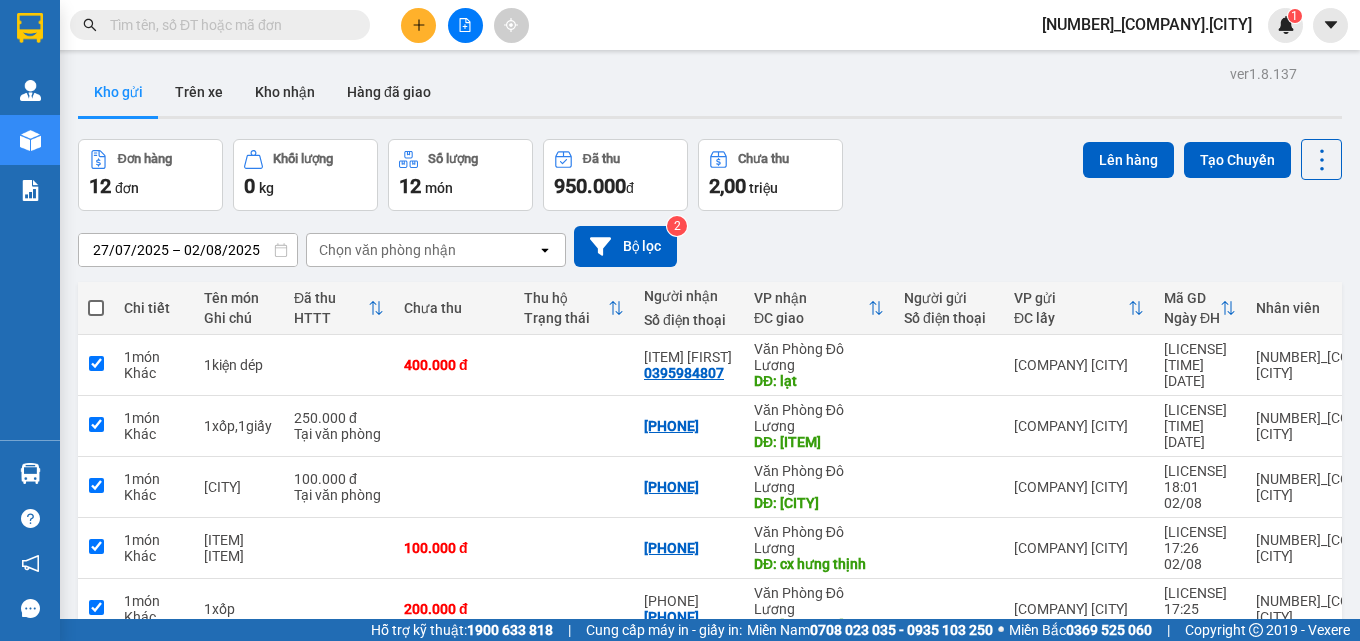 checkbox on "true" 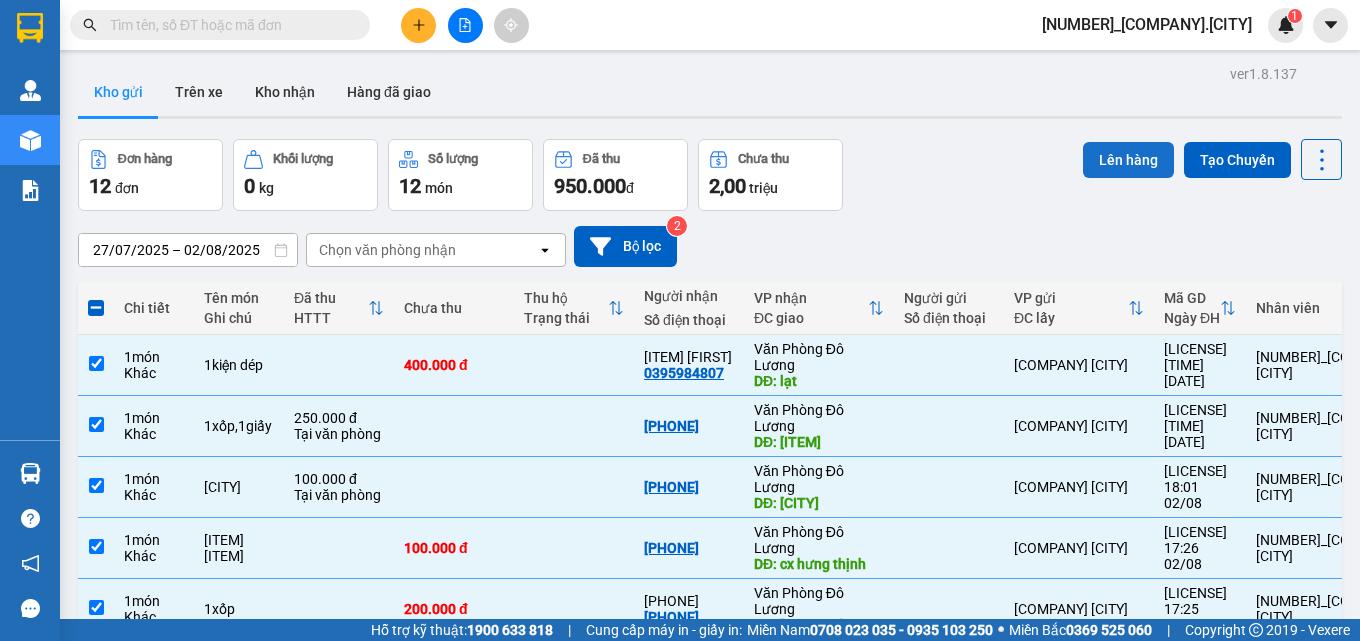 click on "Lên hàng" at bounding box center (1128, 160) 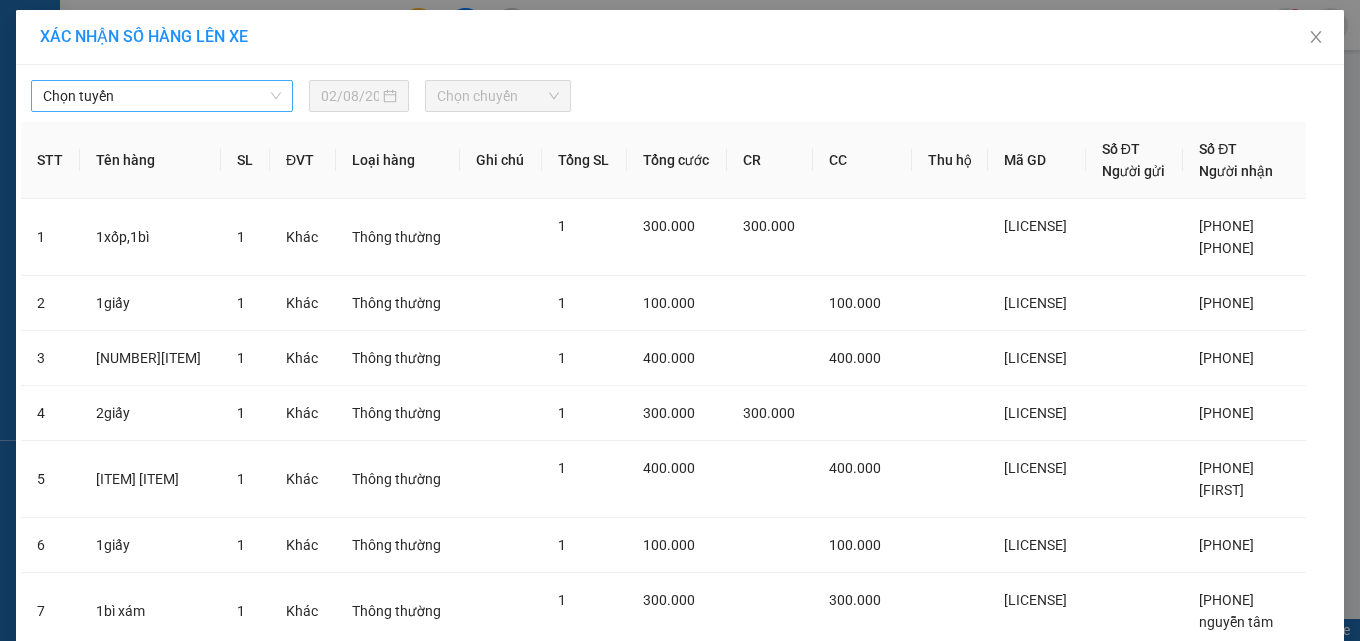 click on "Chọn tuyến" at bounding box center [162, 96] 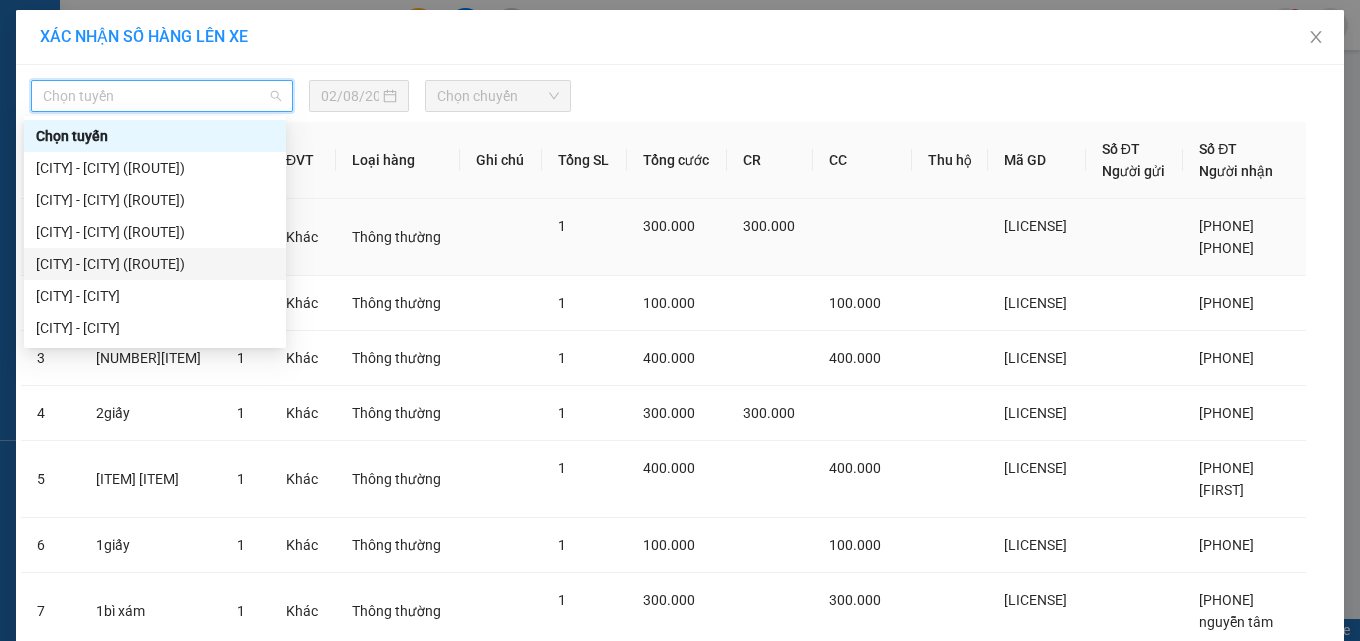 click on "Sài Gòn - Nghệ An (QL 1A)" at bounding box center [155, 264] 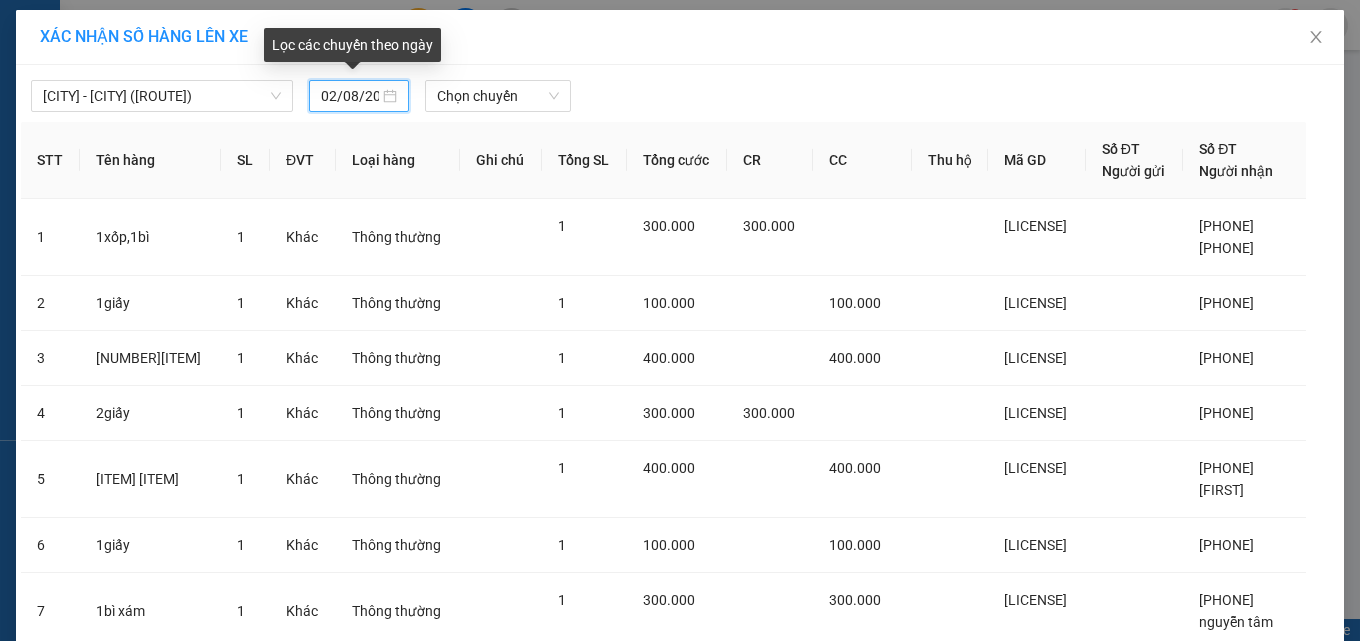 click on "02/08/2025" at bounding box center [350, 96] 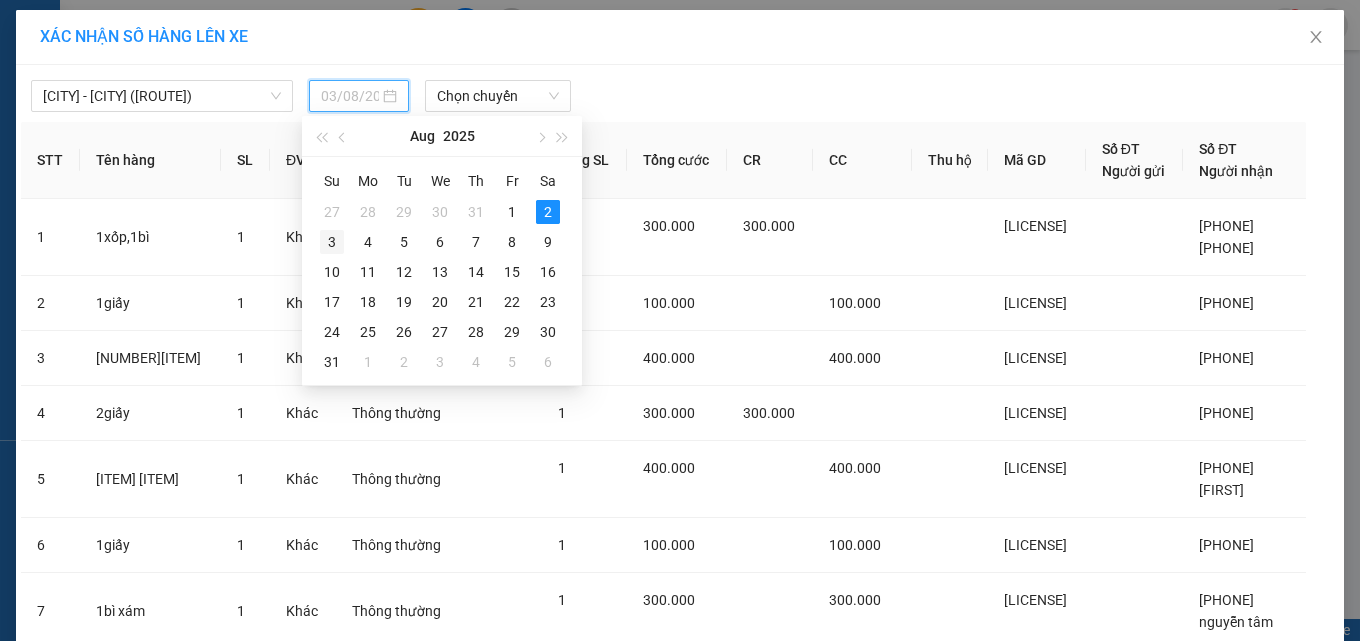 click on "3" at bounding box center (332, 242) 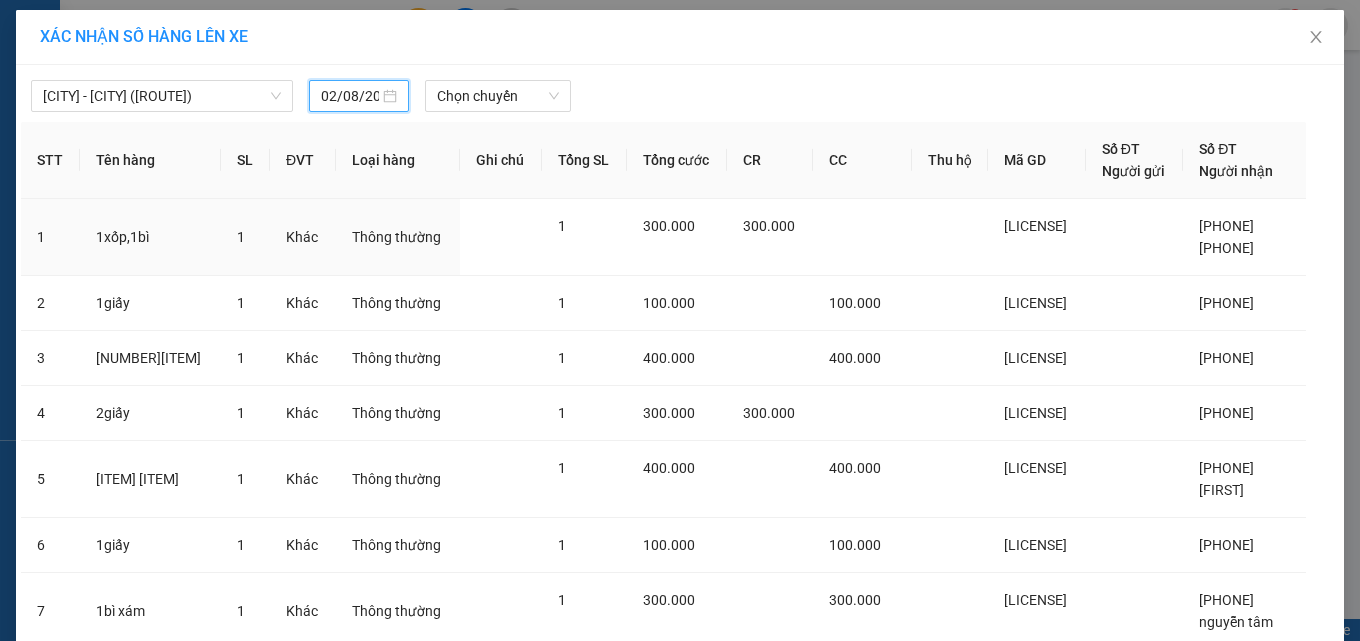 type on "03/08/2025" 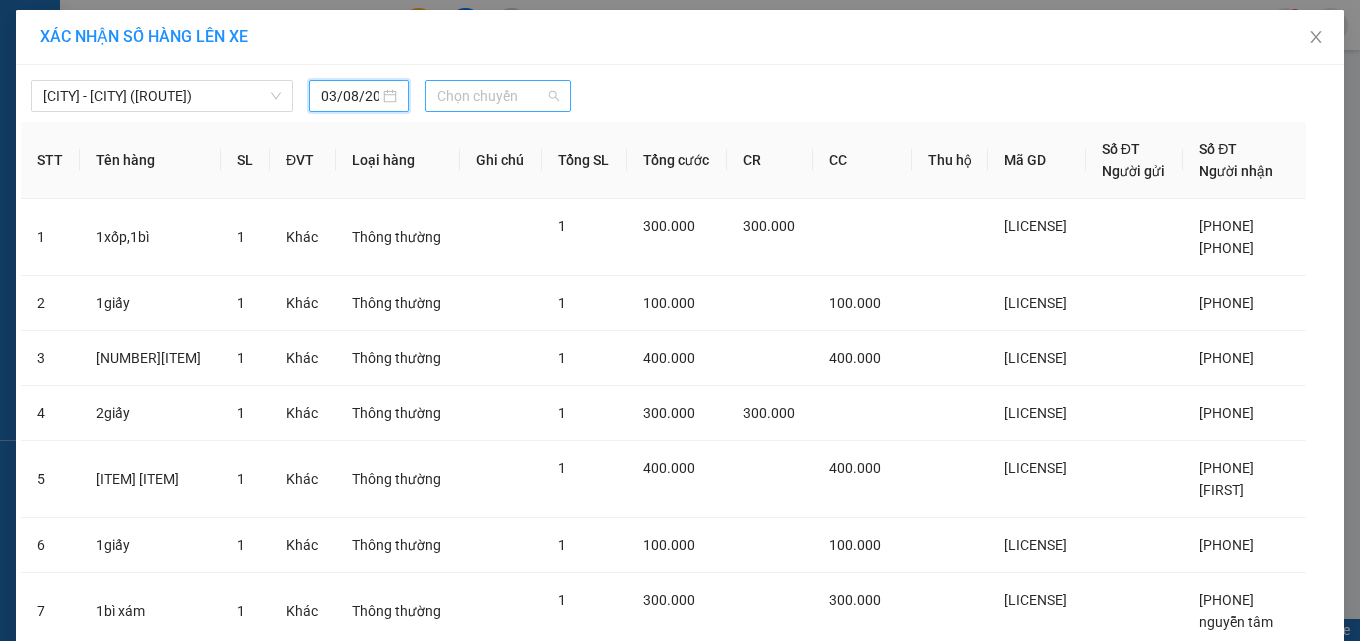 click on "Chọn chuyến" at bounding box center [498, 96] 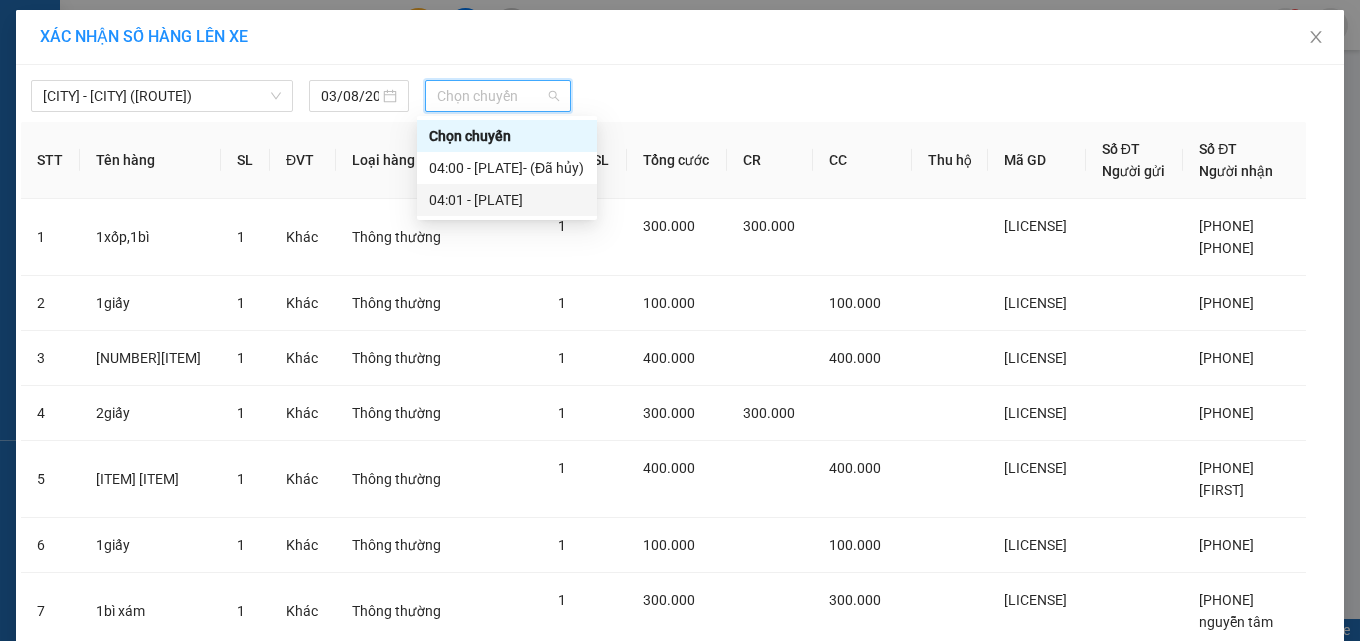 click on "04:01     - 37F-006.18" at bounding box center [507, 200] 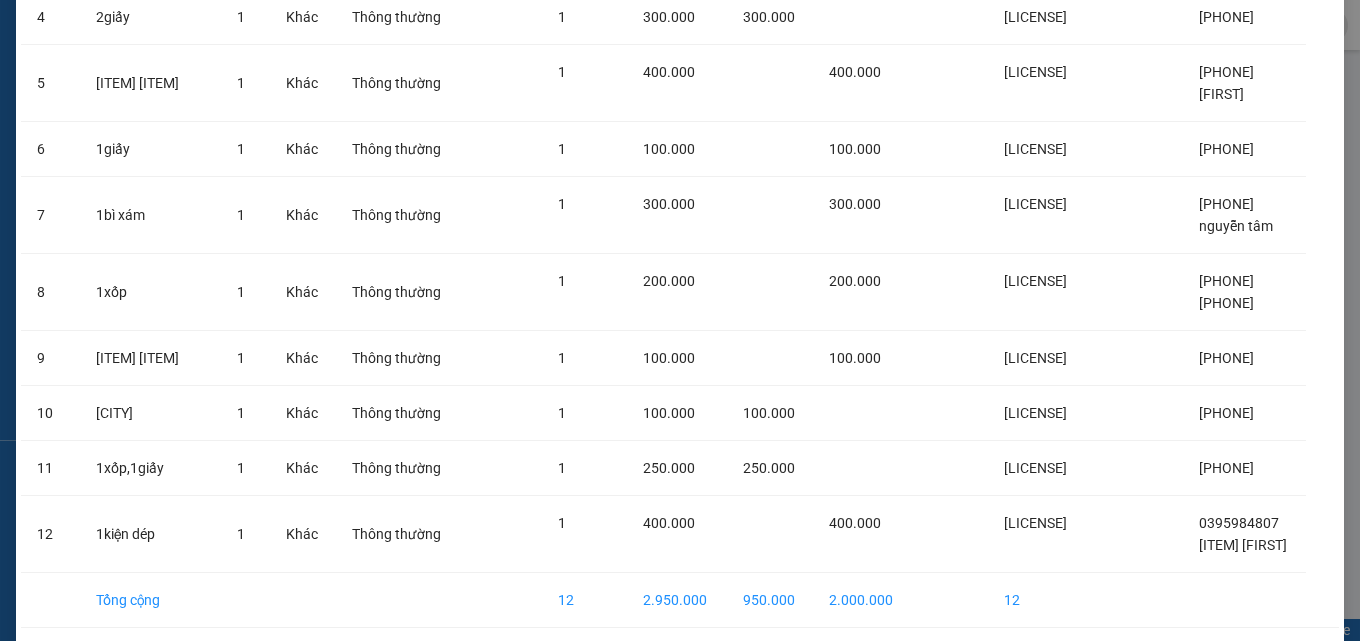 scroll, scrollTop: 519, scrollLeft: 0, axis: vertical 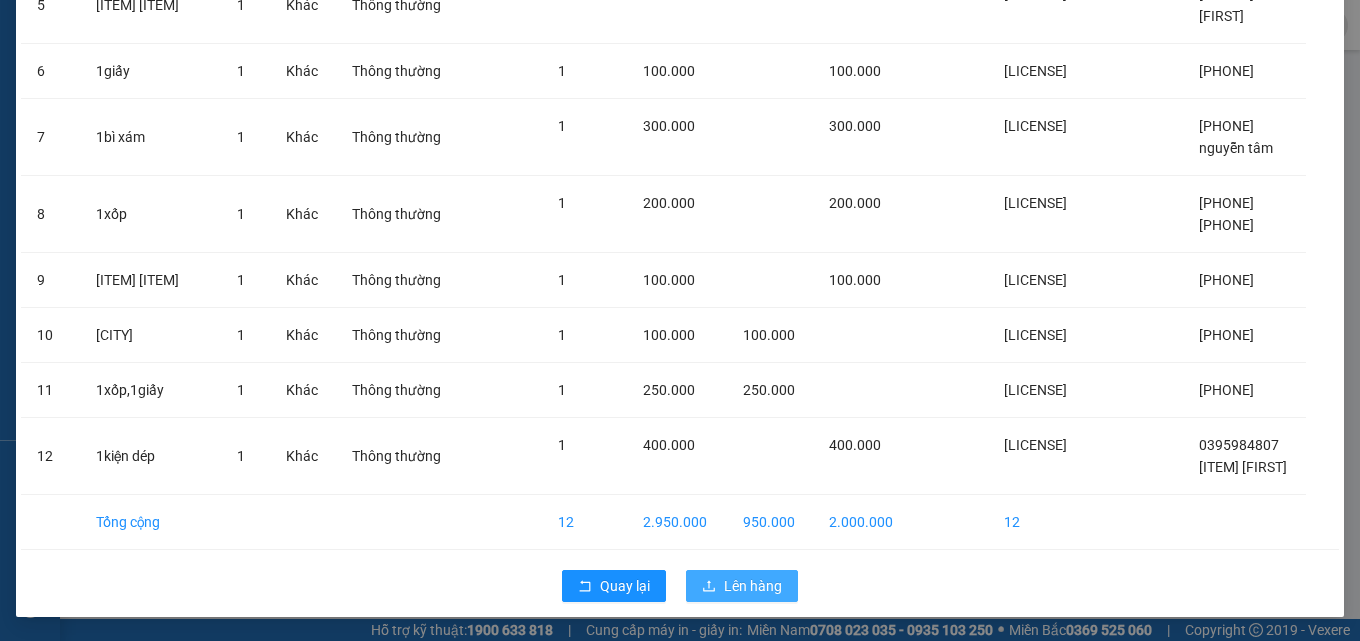 click 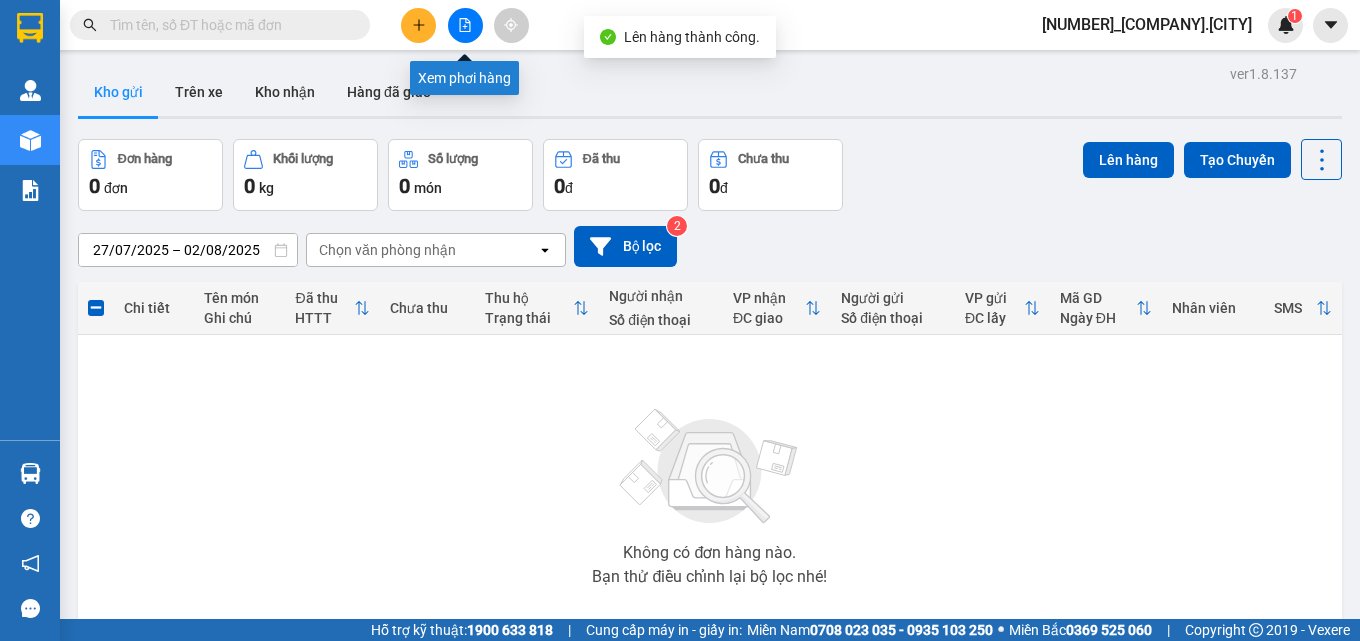 click at bounding box center (465, 25) 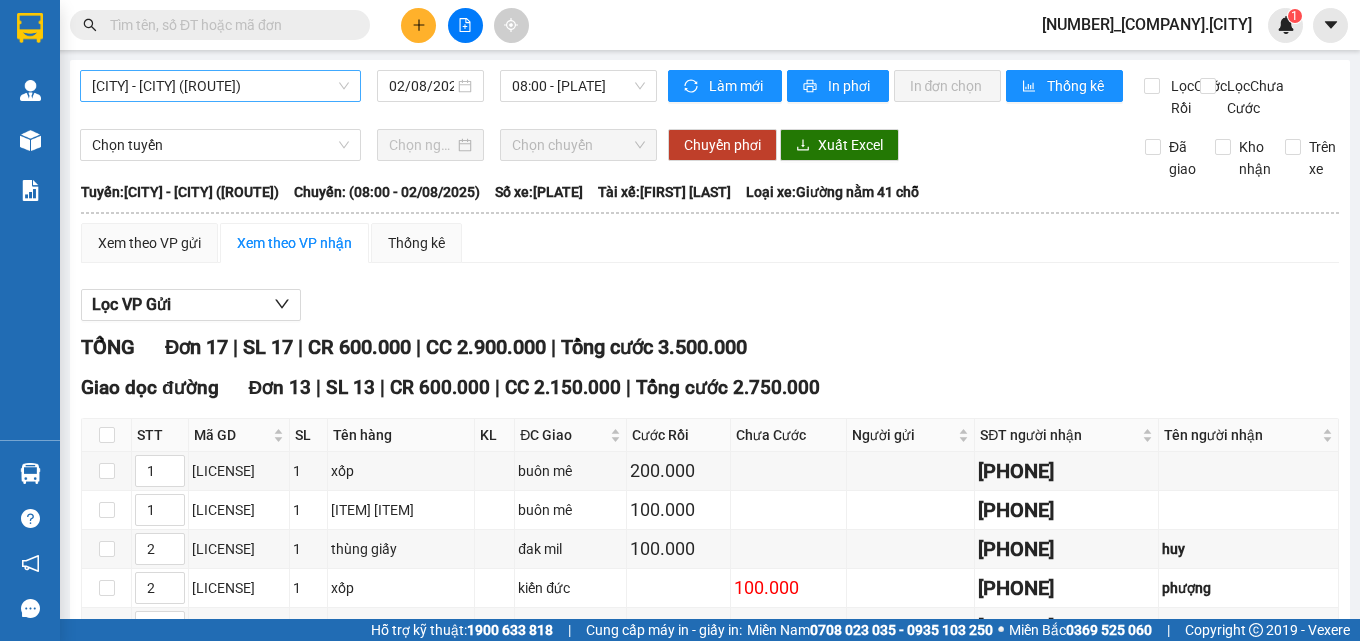 click on "Nghệ An - Bình Dương (QL14)" at bounding box center (220, 86) 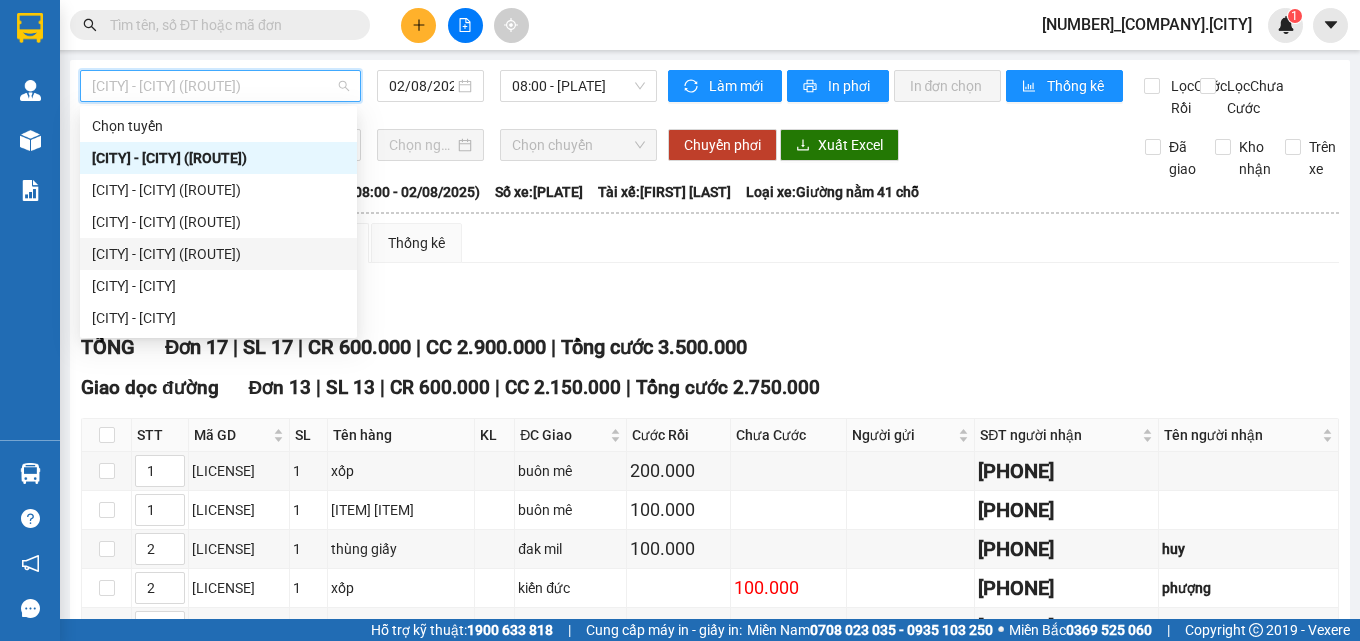 click on "Sài Gòn - Nghệ An (QL 1A)" at bounding box center (218, 254) 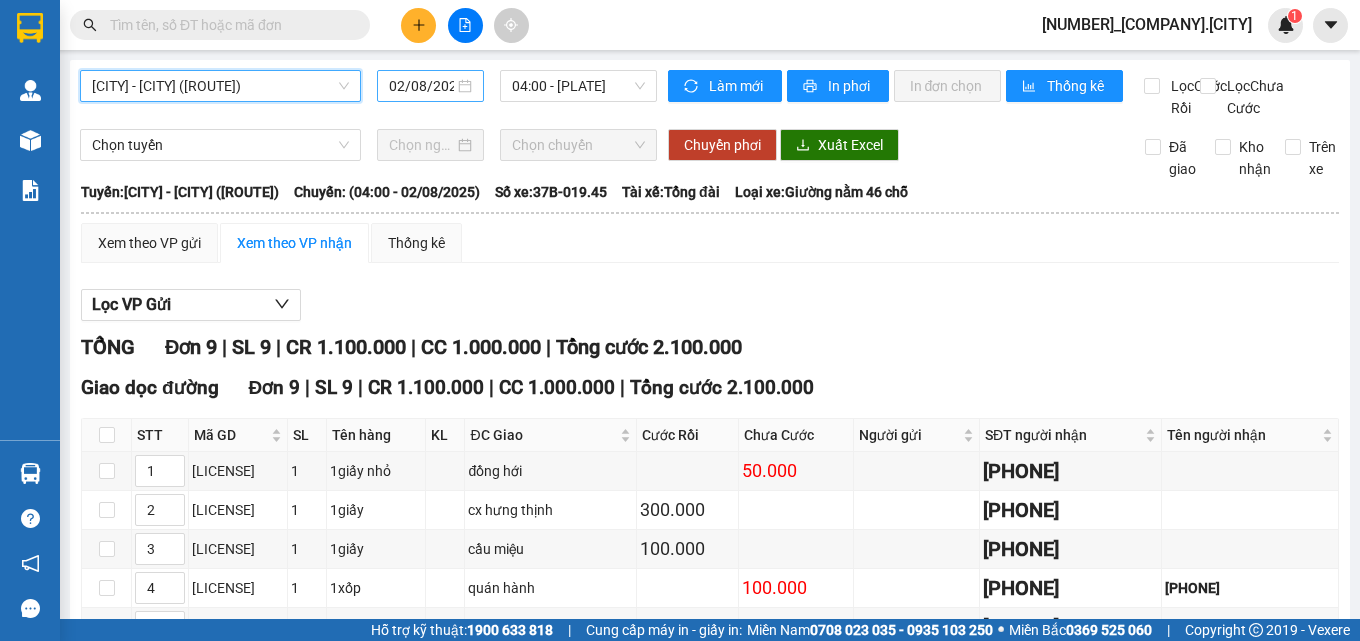 click on "02/08/2025" at bounding box center (422, 86) 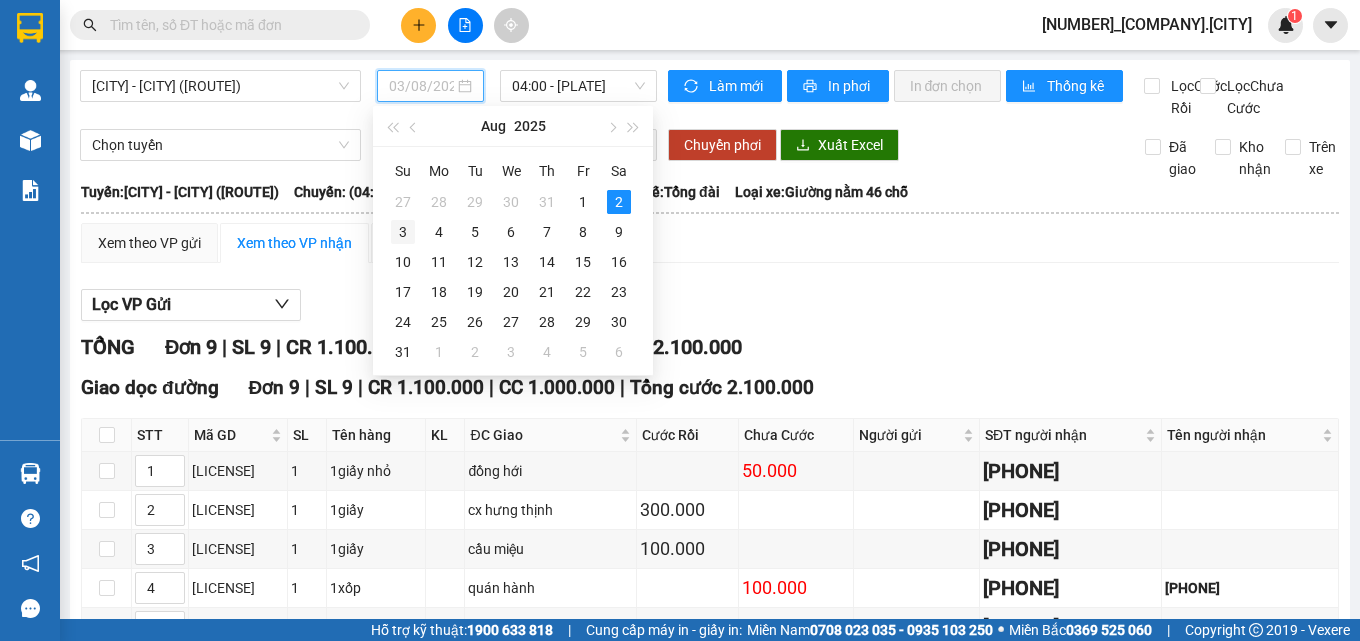click on "3" at bounding box center (403, 232) 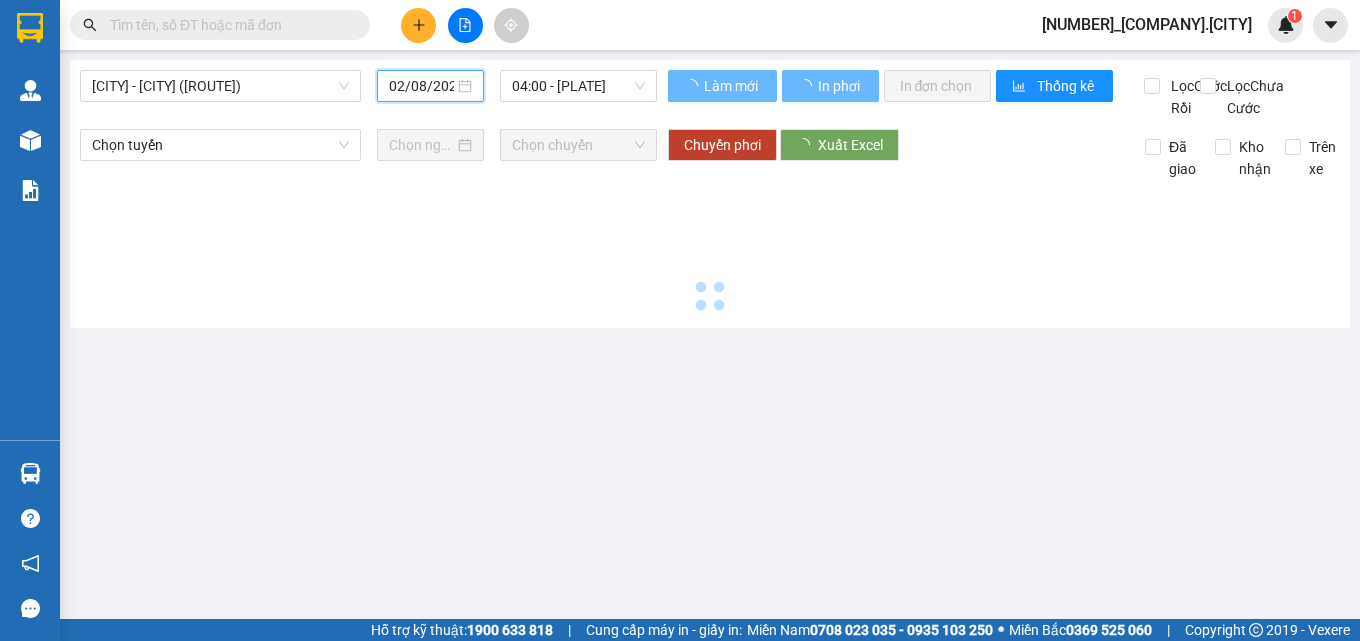 type on "03/08/2025" 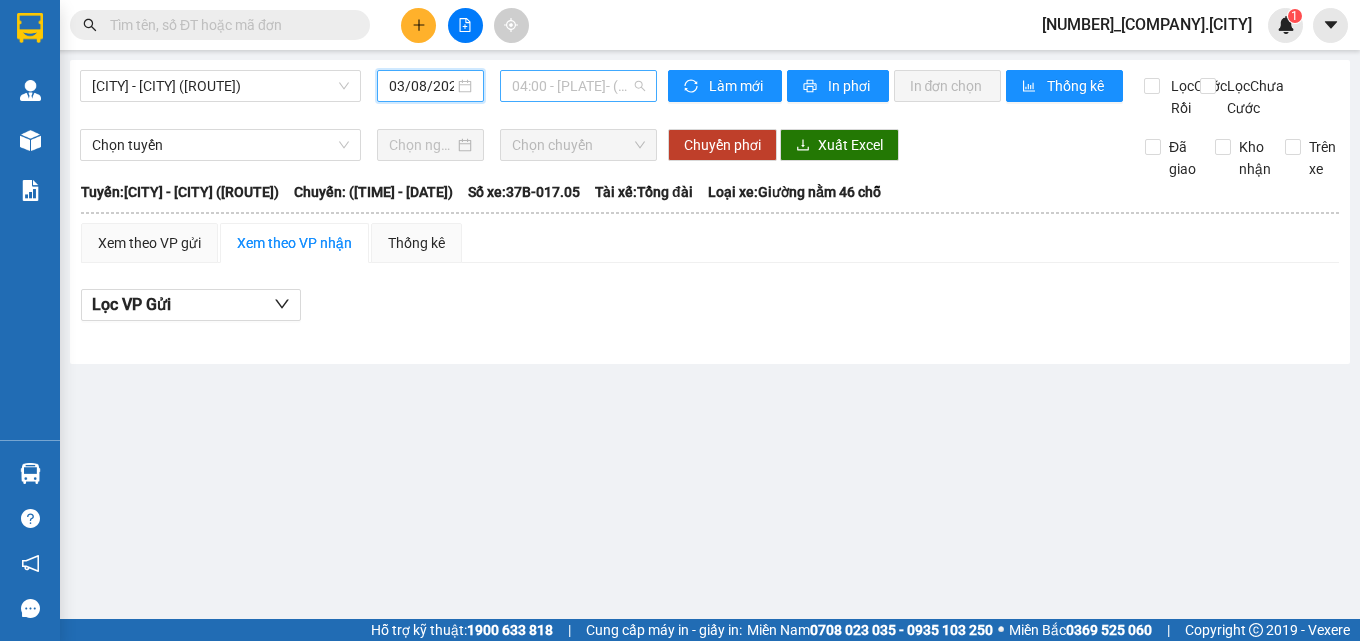 click on "04:00     - 37B-017.05  - (Đã hủy)" at bounding box center (578, 86) 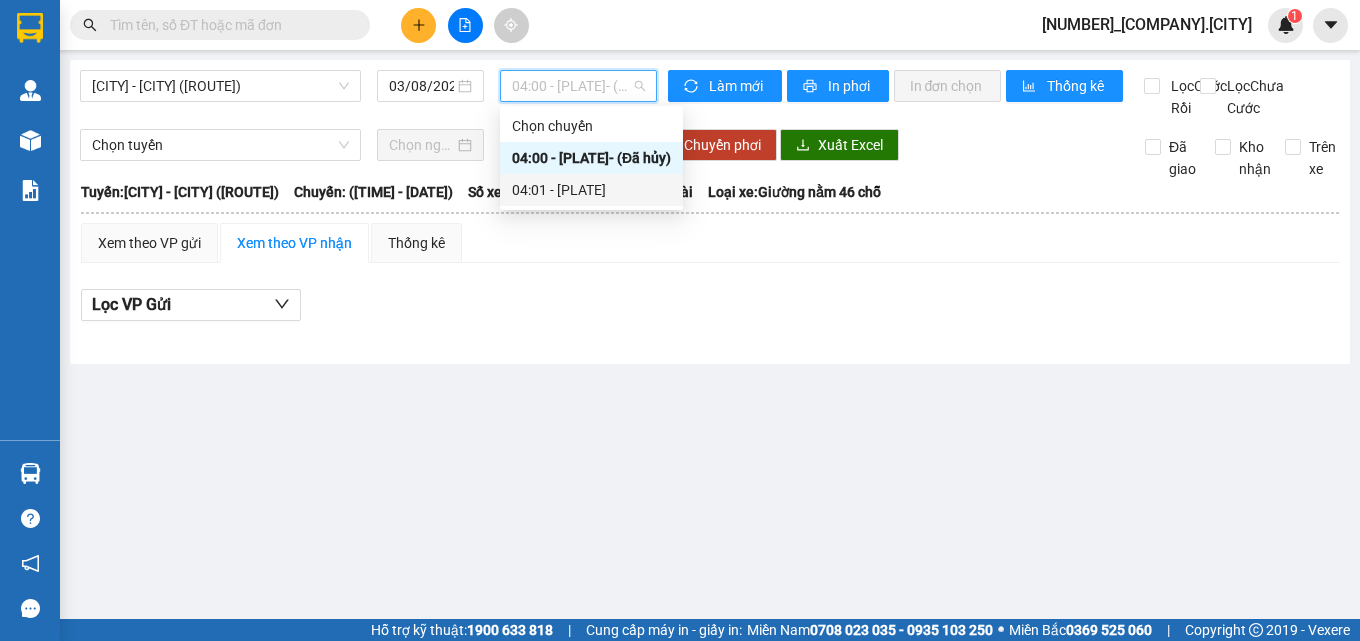 click on "04:01     - 37F-006.18" at bounding box center [591, 190] 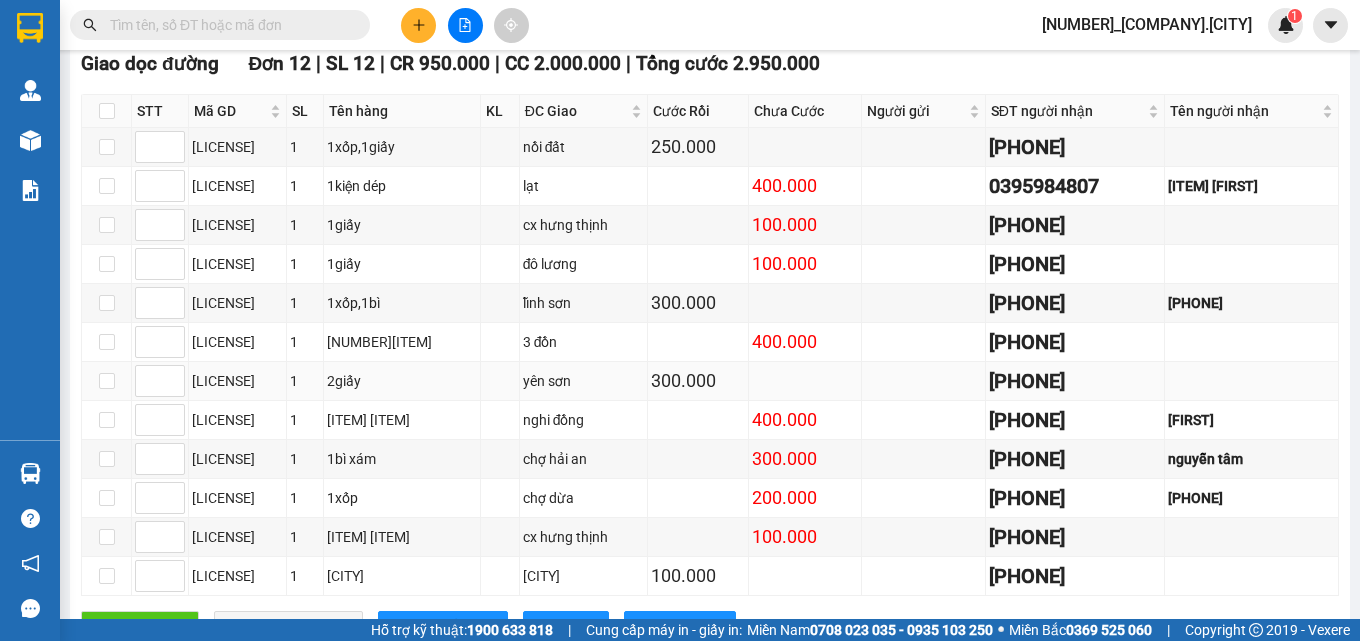 scroll, scrollTop: 400, scrollLeft: 0, axis: vertical 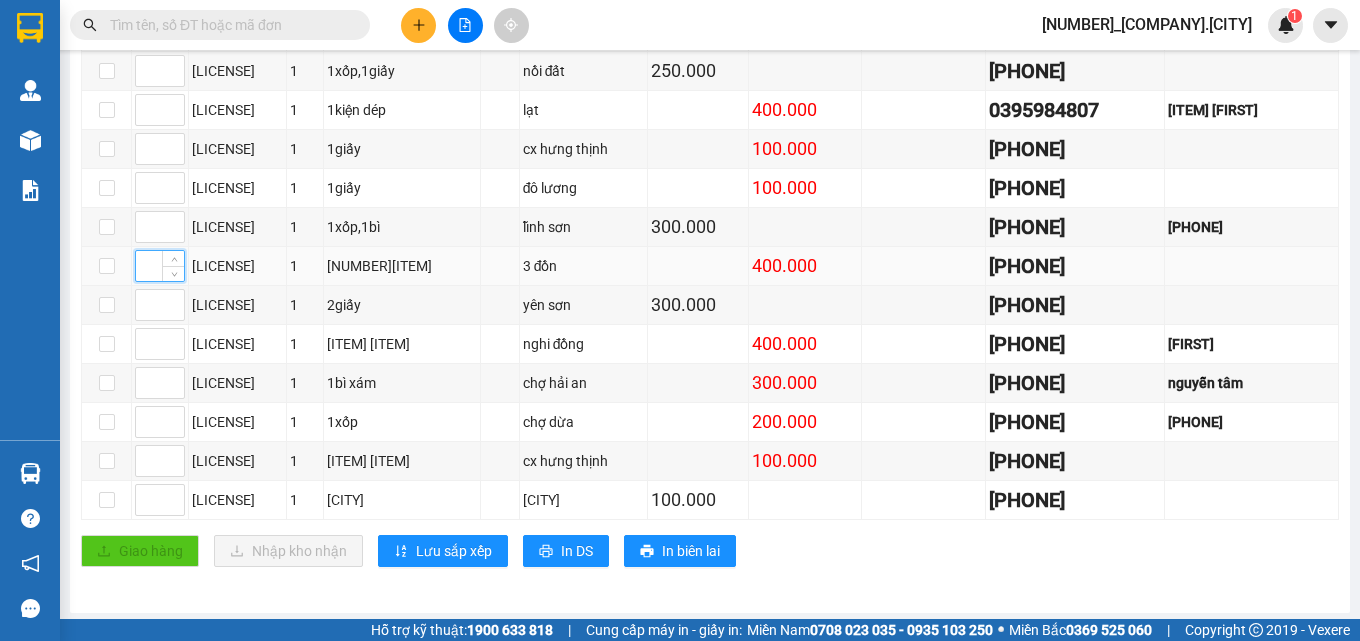 click at bounding box center (160, 266) 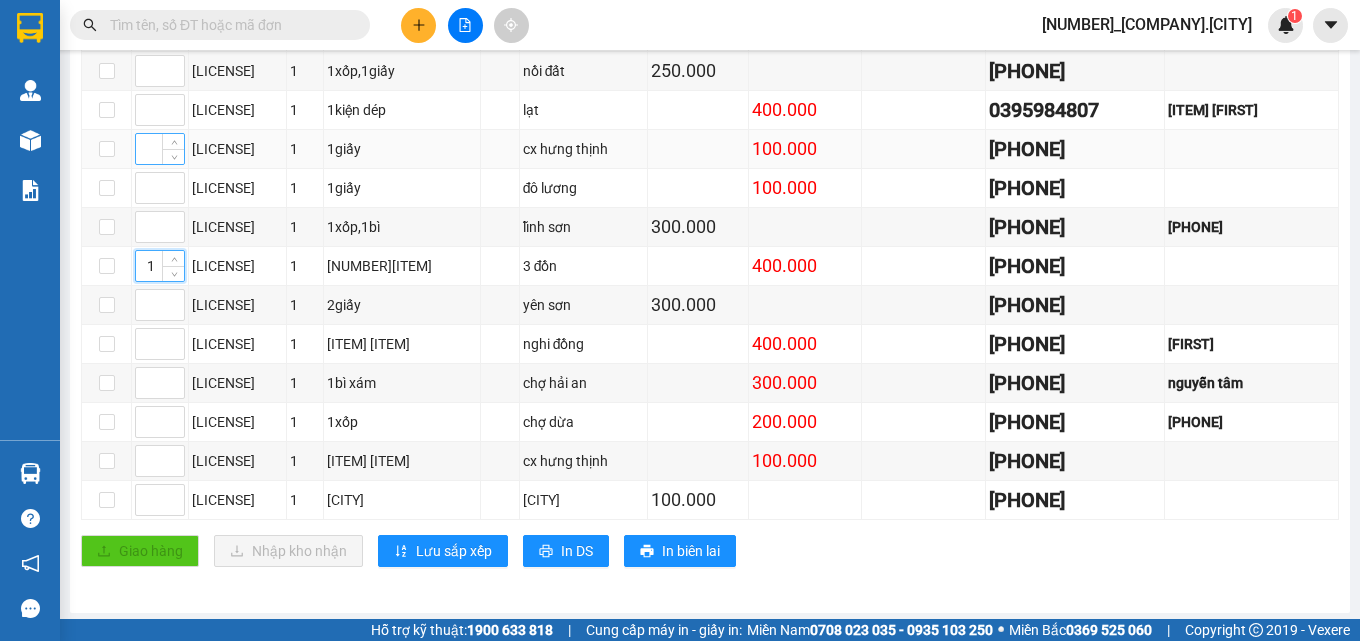 type on "1" 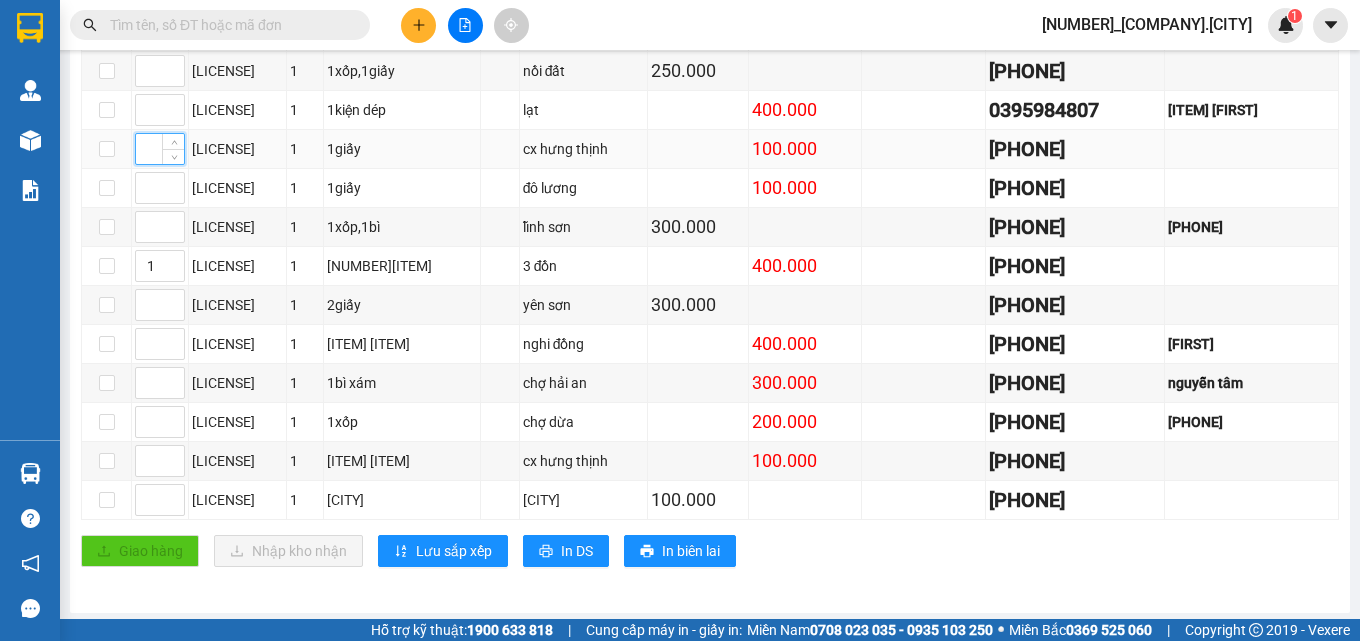 click at bounding box center [160, 149] 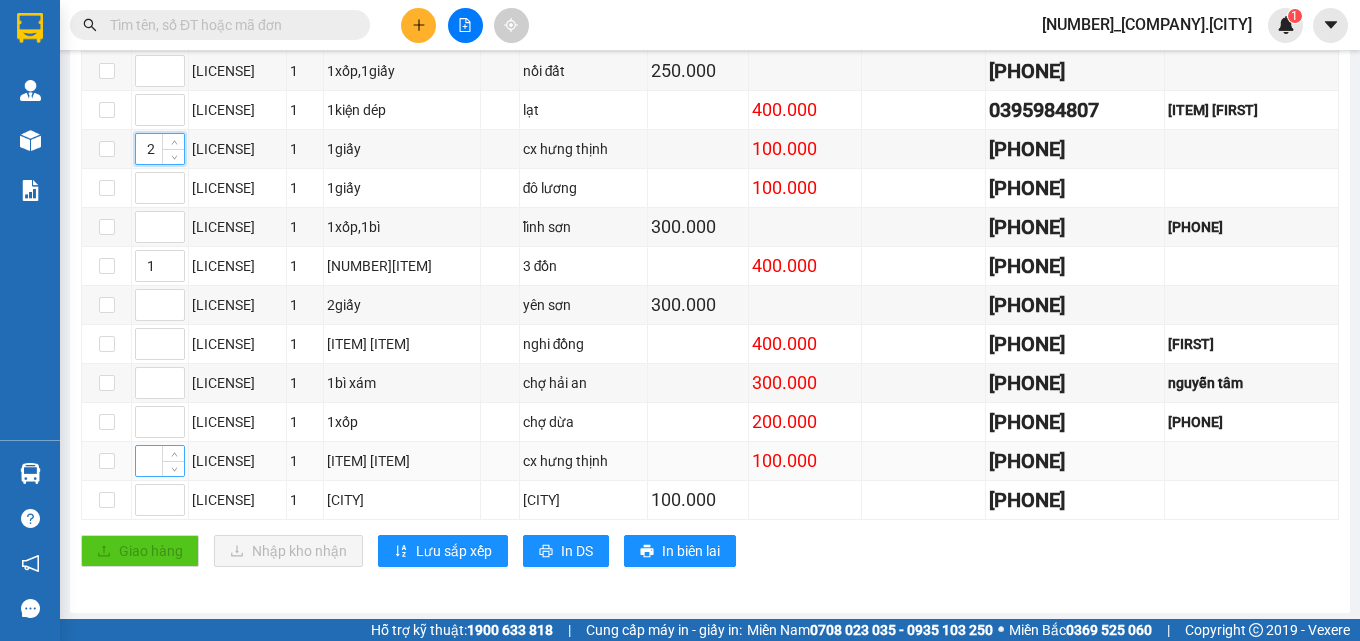 type on "2" 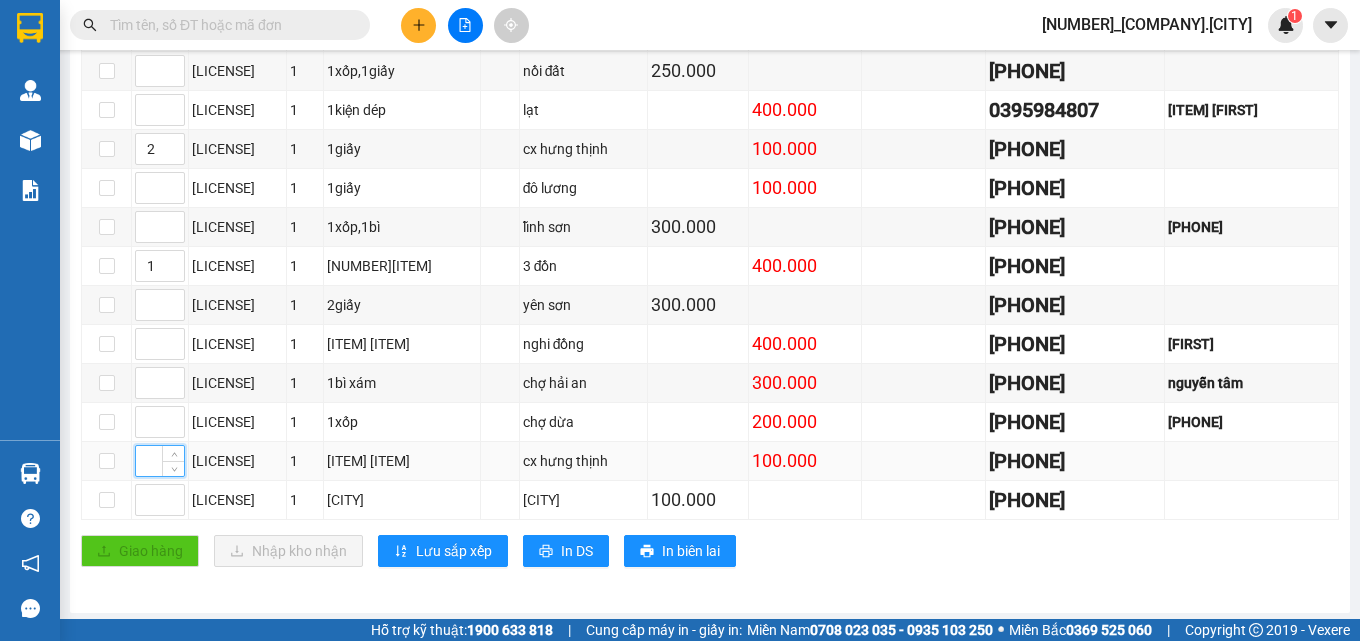 click at bounding box center [160, 461] 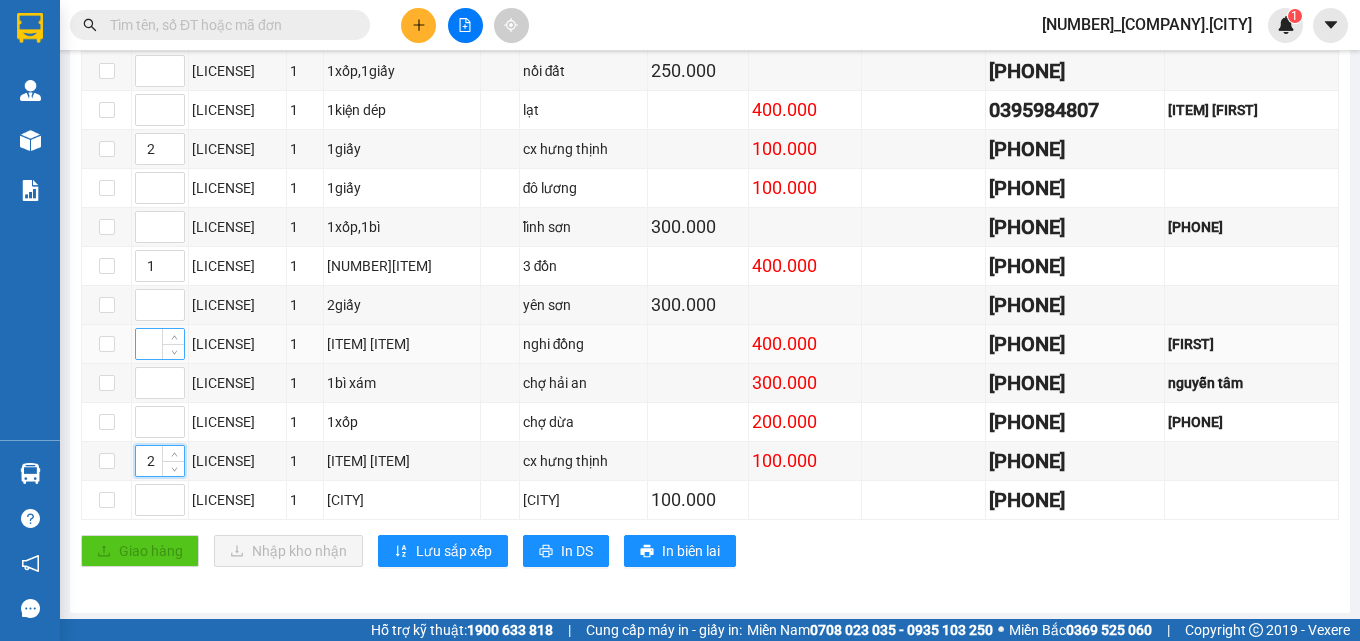 type on "2" 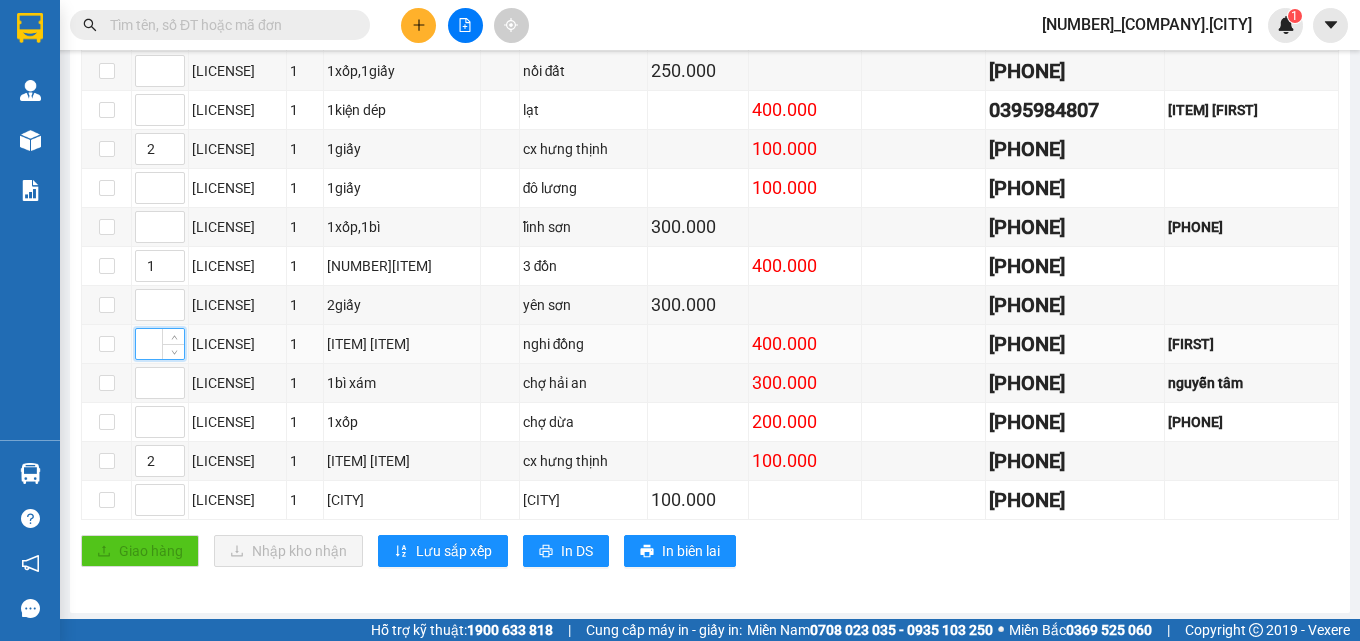 click at bounding box center [160, 344] 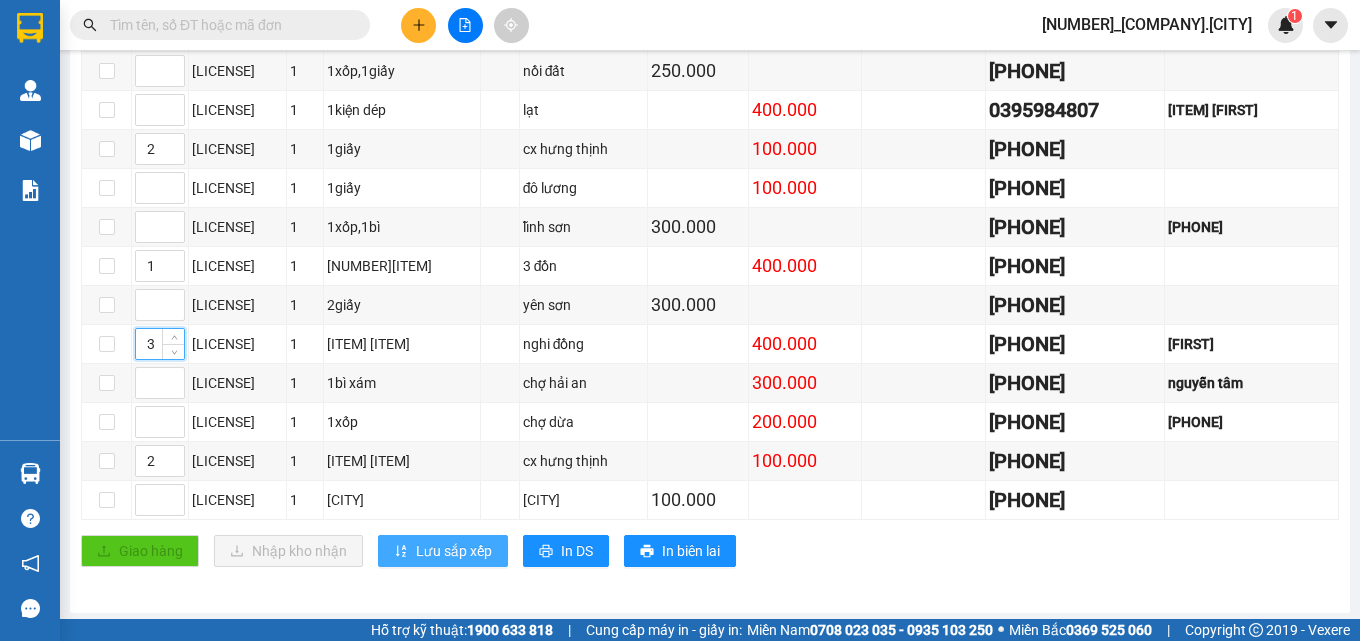 type on "3" 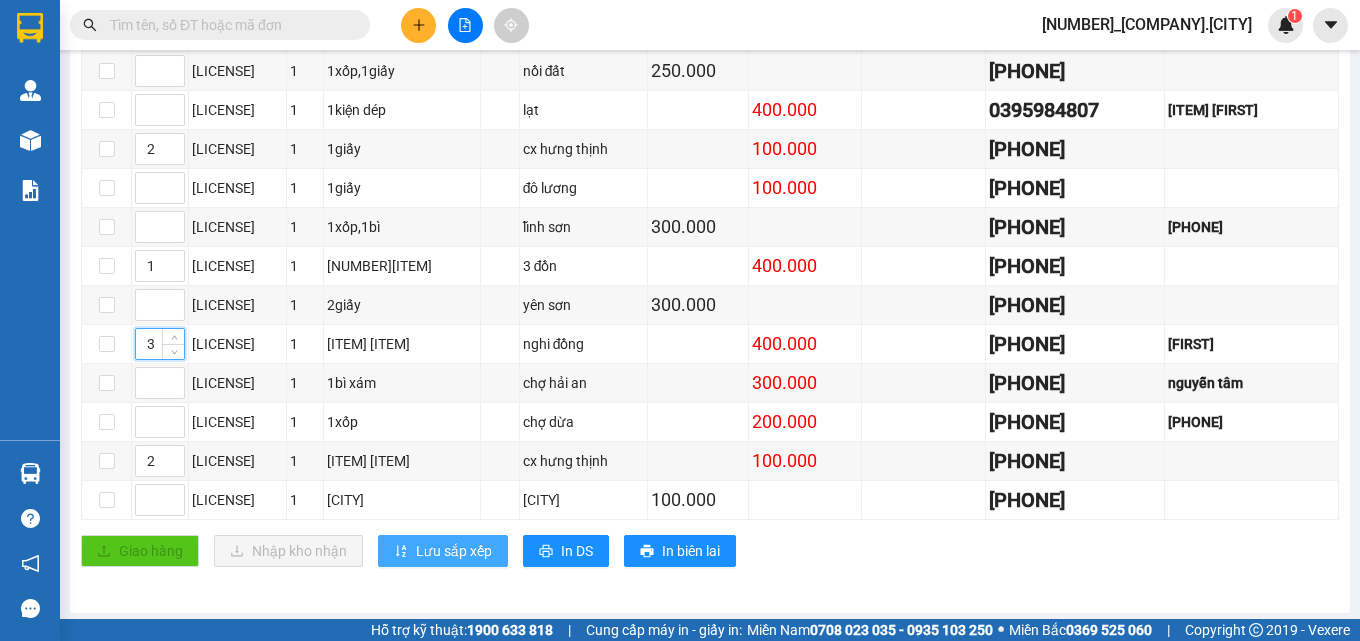 click on "Lưu sắp xếp" at bounding box center (454, 551) 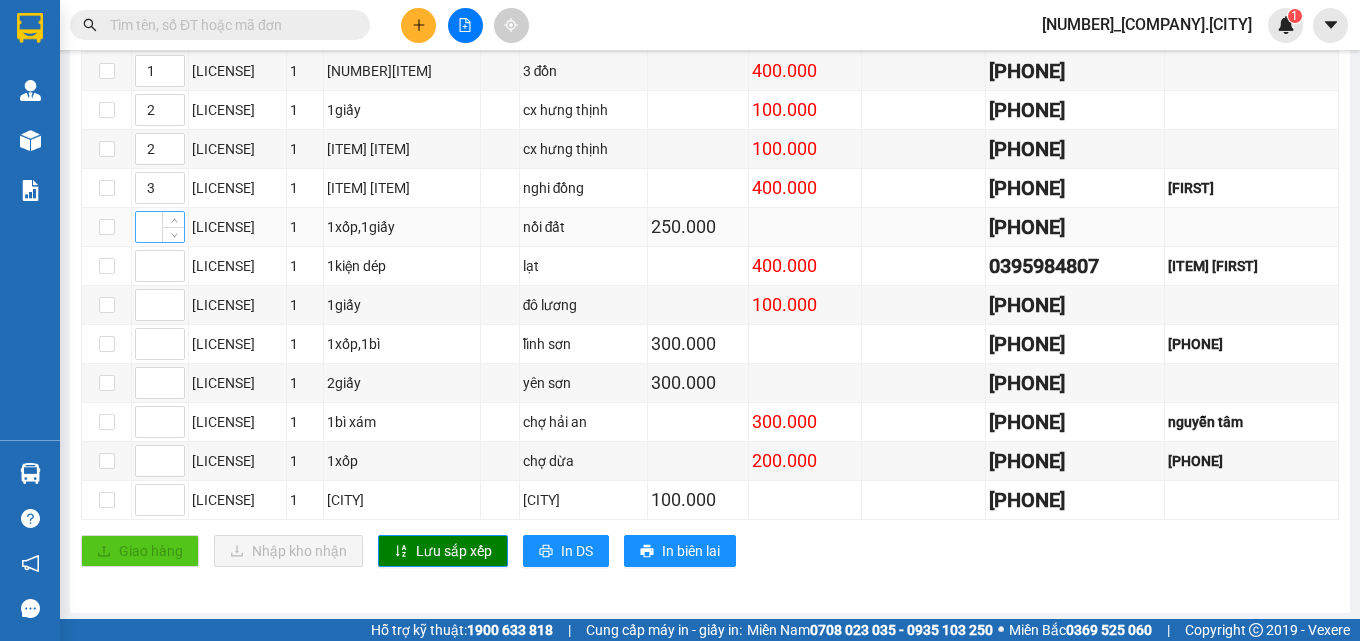 click at bounding box center [160, 227] 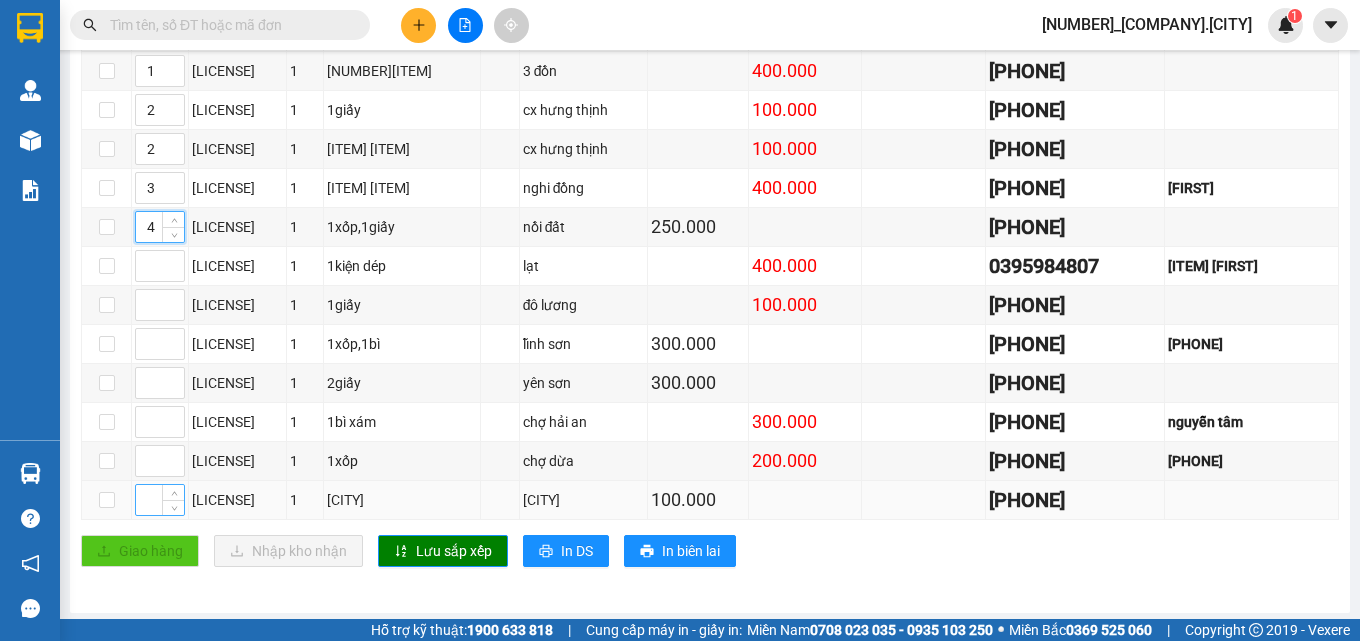 type on "4" 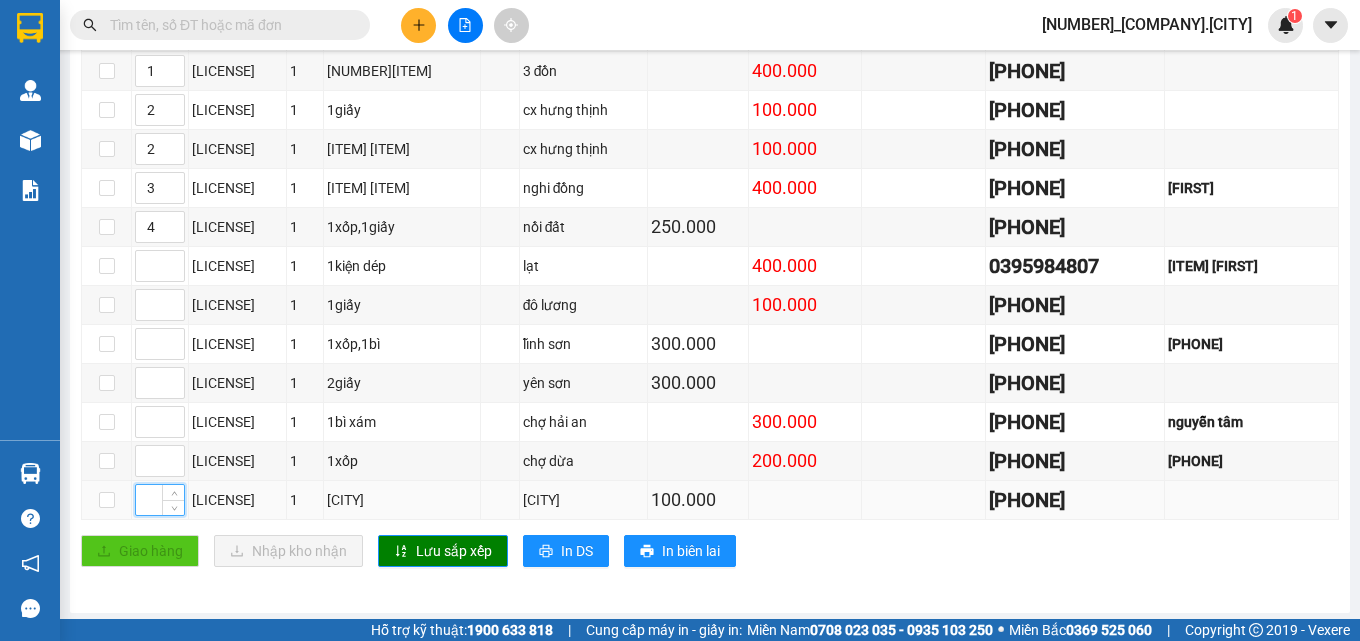 click at bounding box center [160, 500] 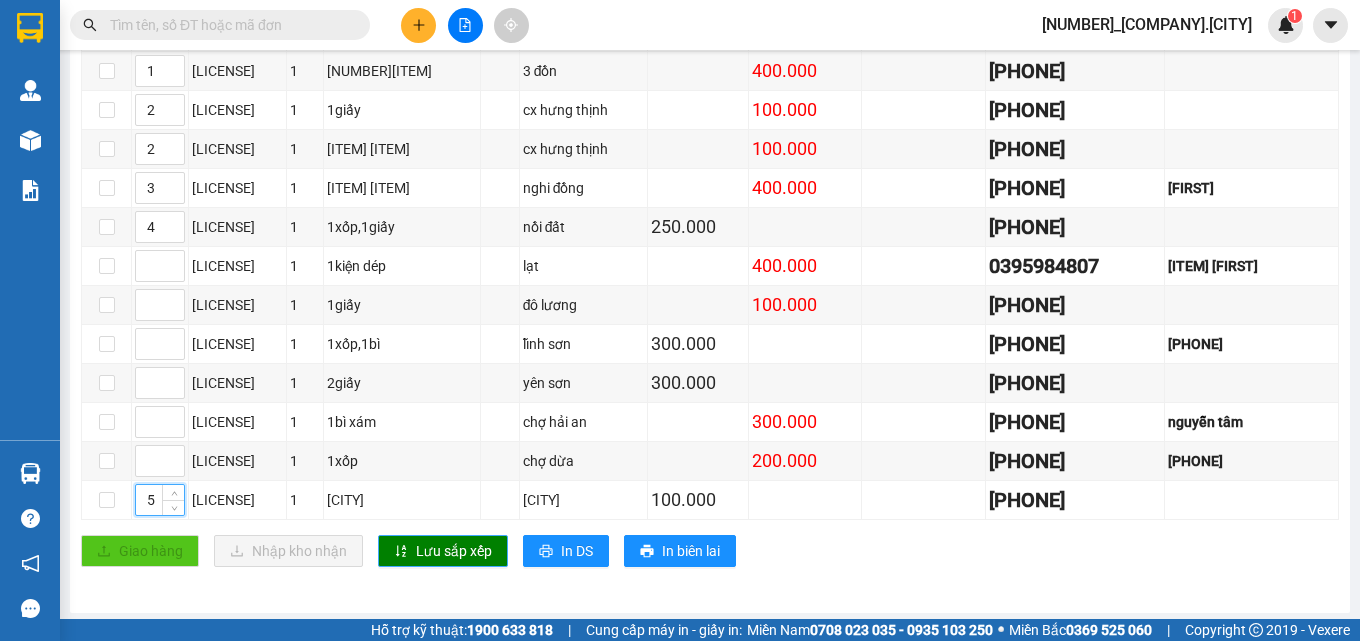 type on "5" 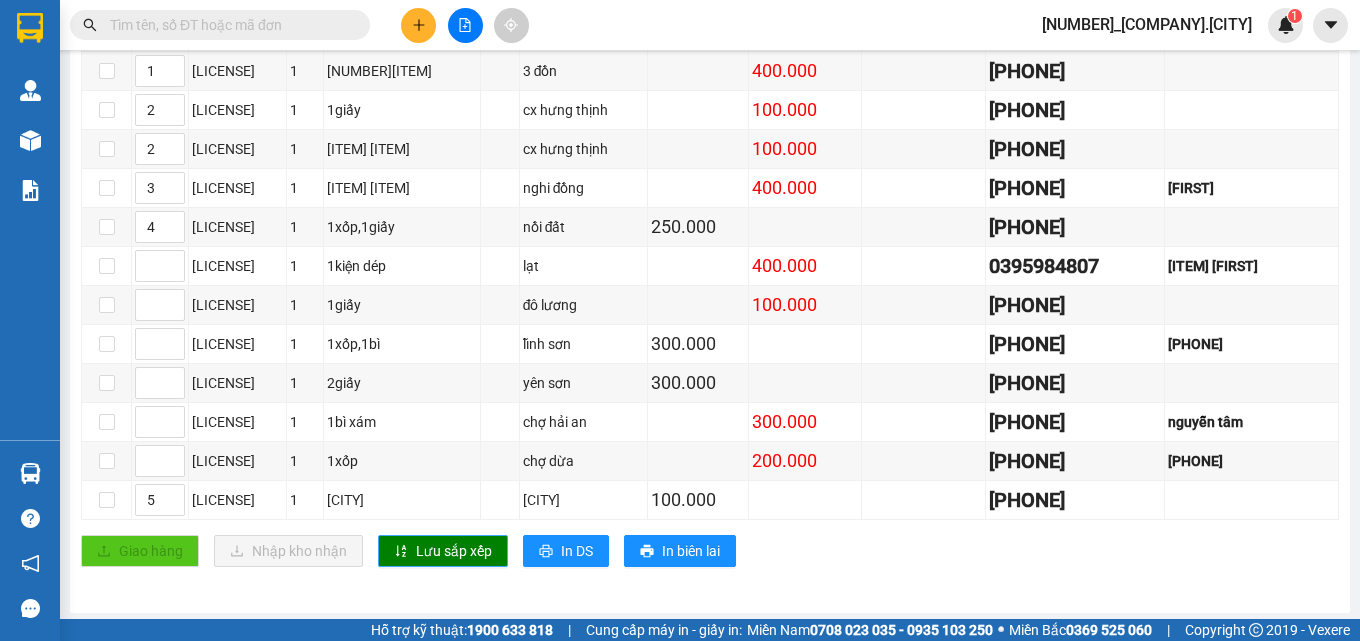 click on "Lưu sắp xếp" at bounding box center (454, 551) 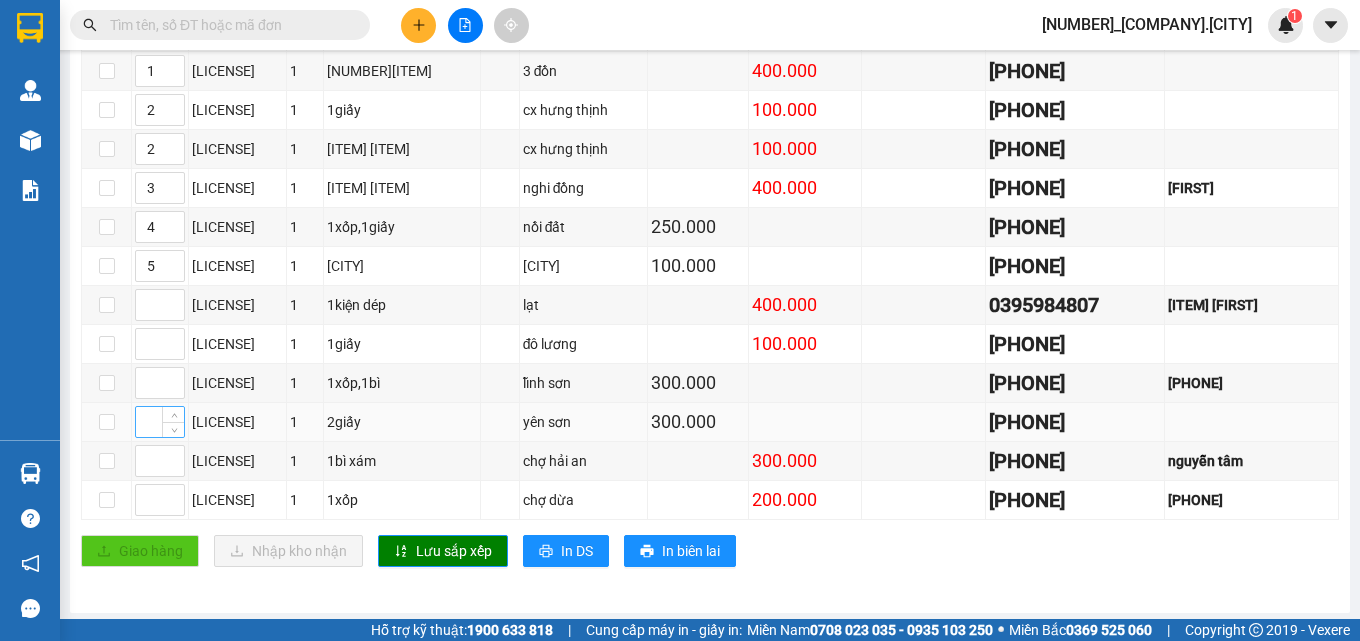 click at bounding box center (160, 422) 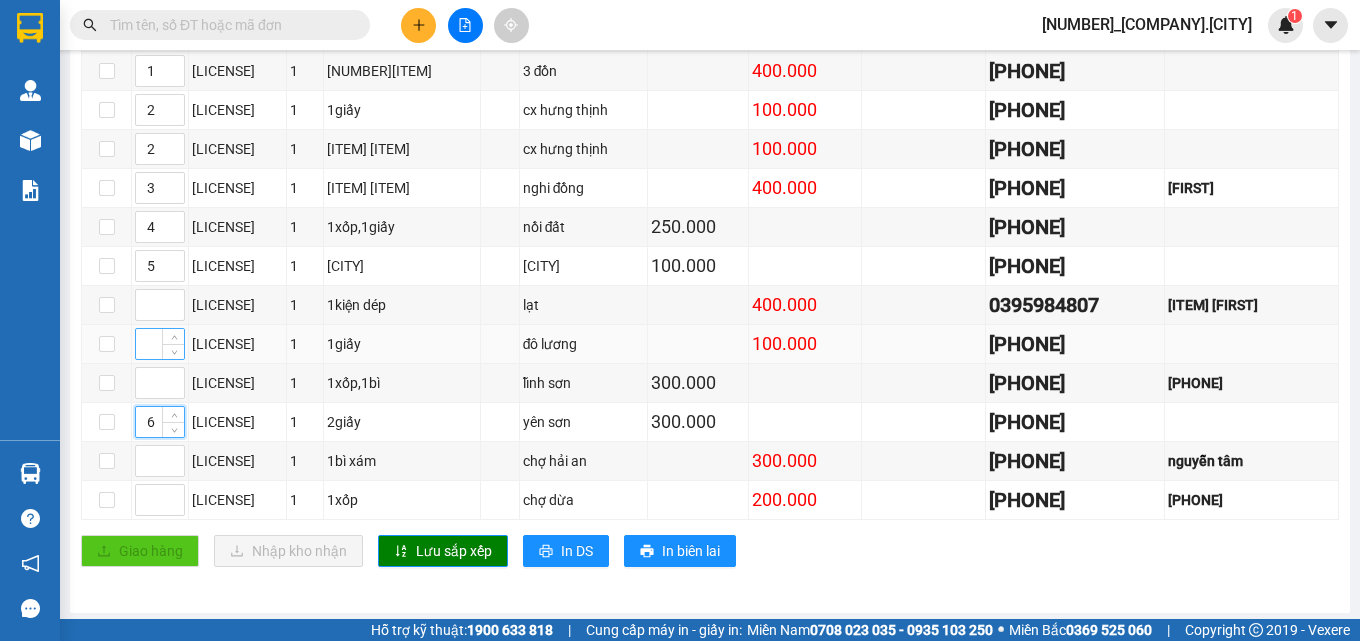 type on "6" 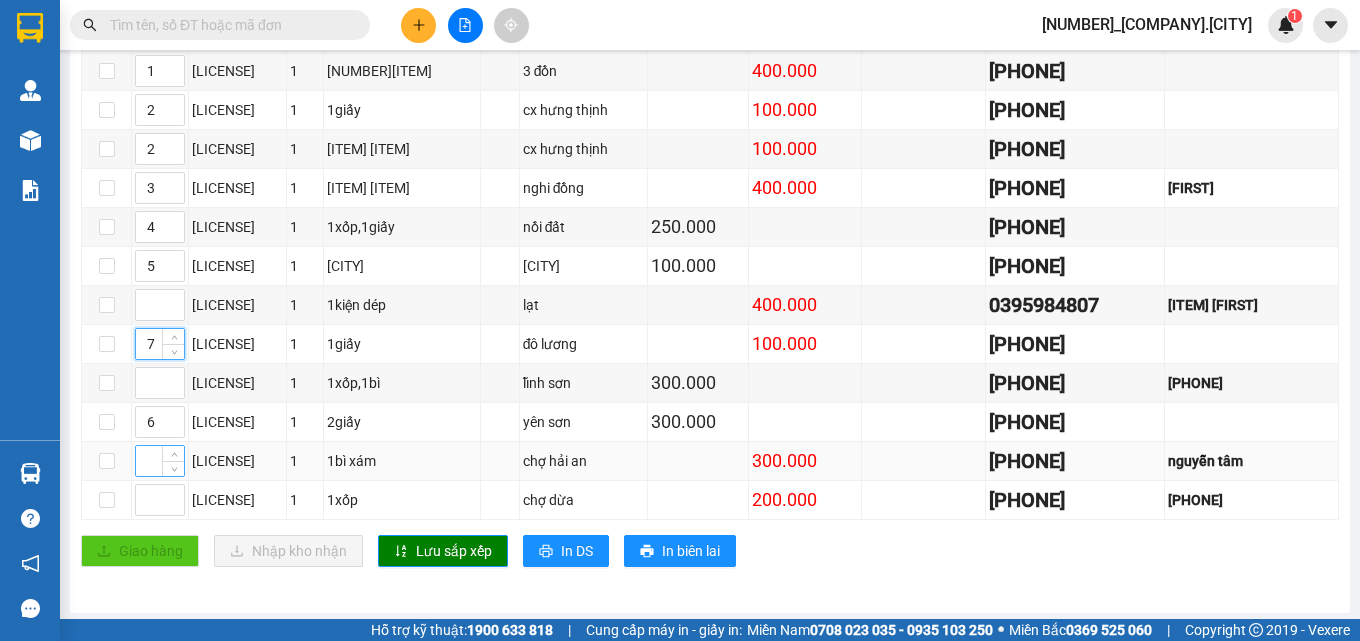 type on "7" 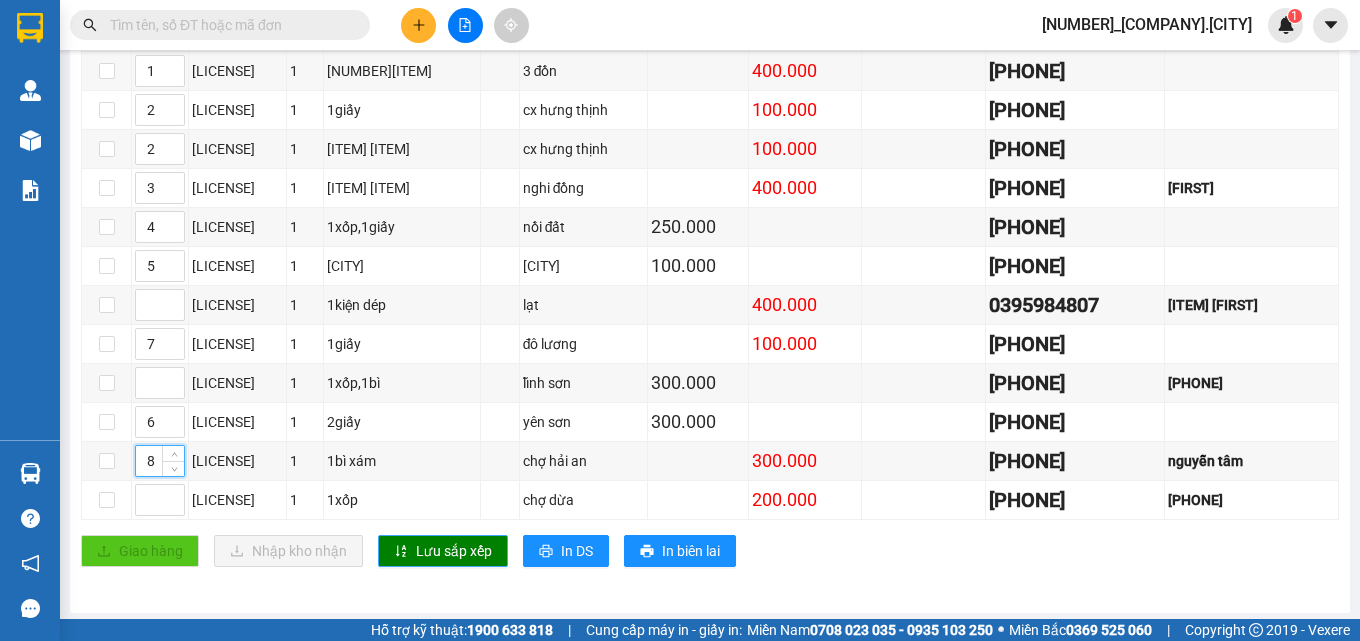 type on "8" 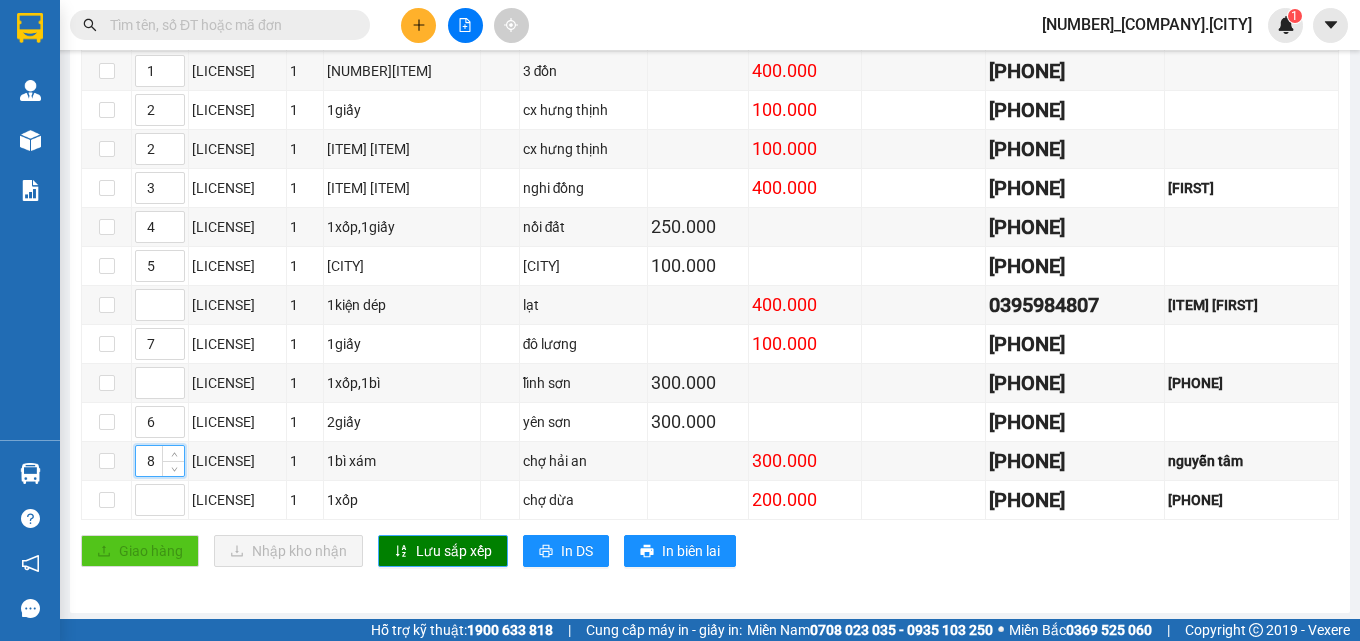 click on "Lưu sắp xếp" at bounding box center [454, 551] 